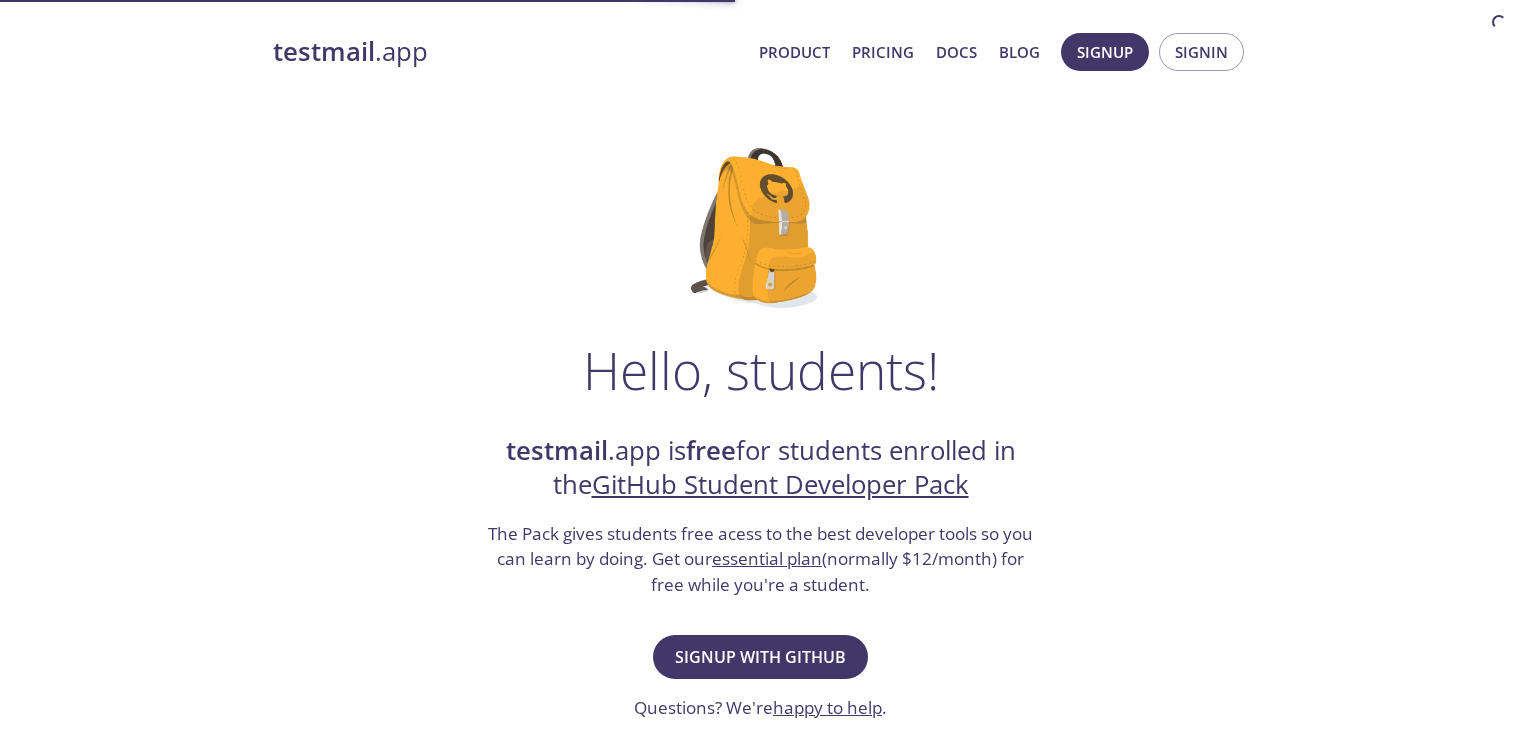 scroll, scrollTop: 0, scrollLeft: 0, axis: both 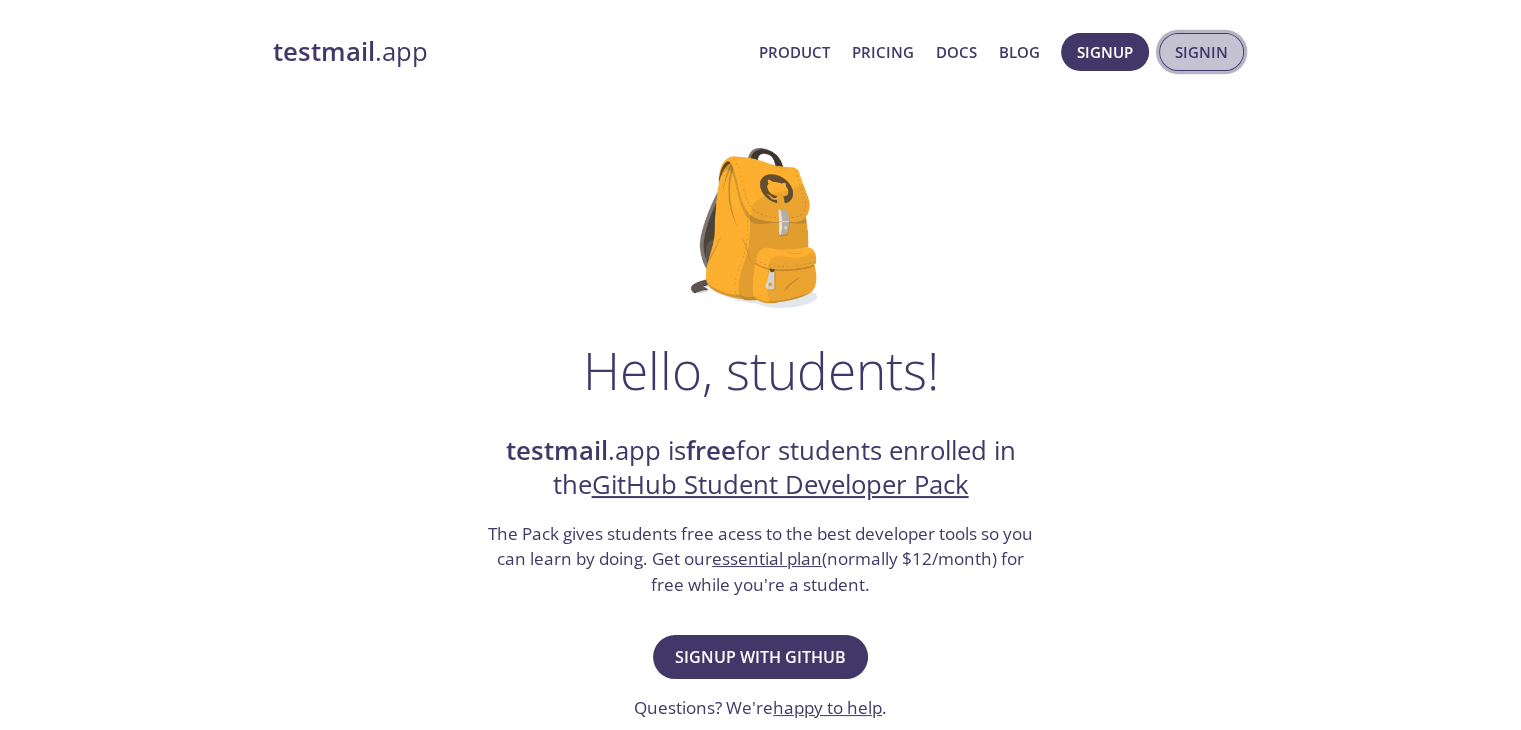 click on "Signin" at bounding box center [1201, 52] 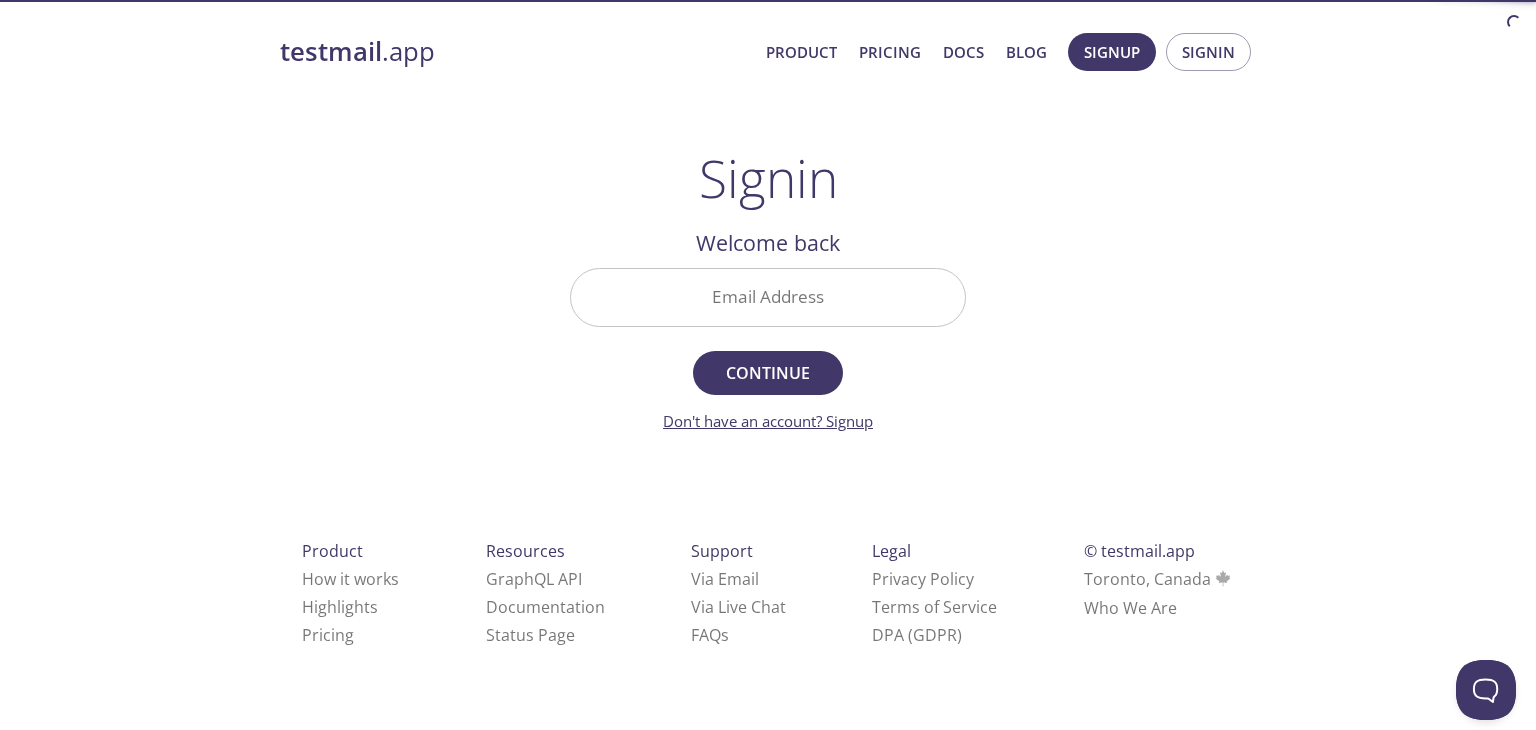 scroll, scrollTop: 0, scrollLeft: 0, axis: both 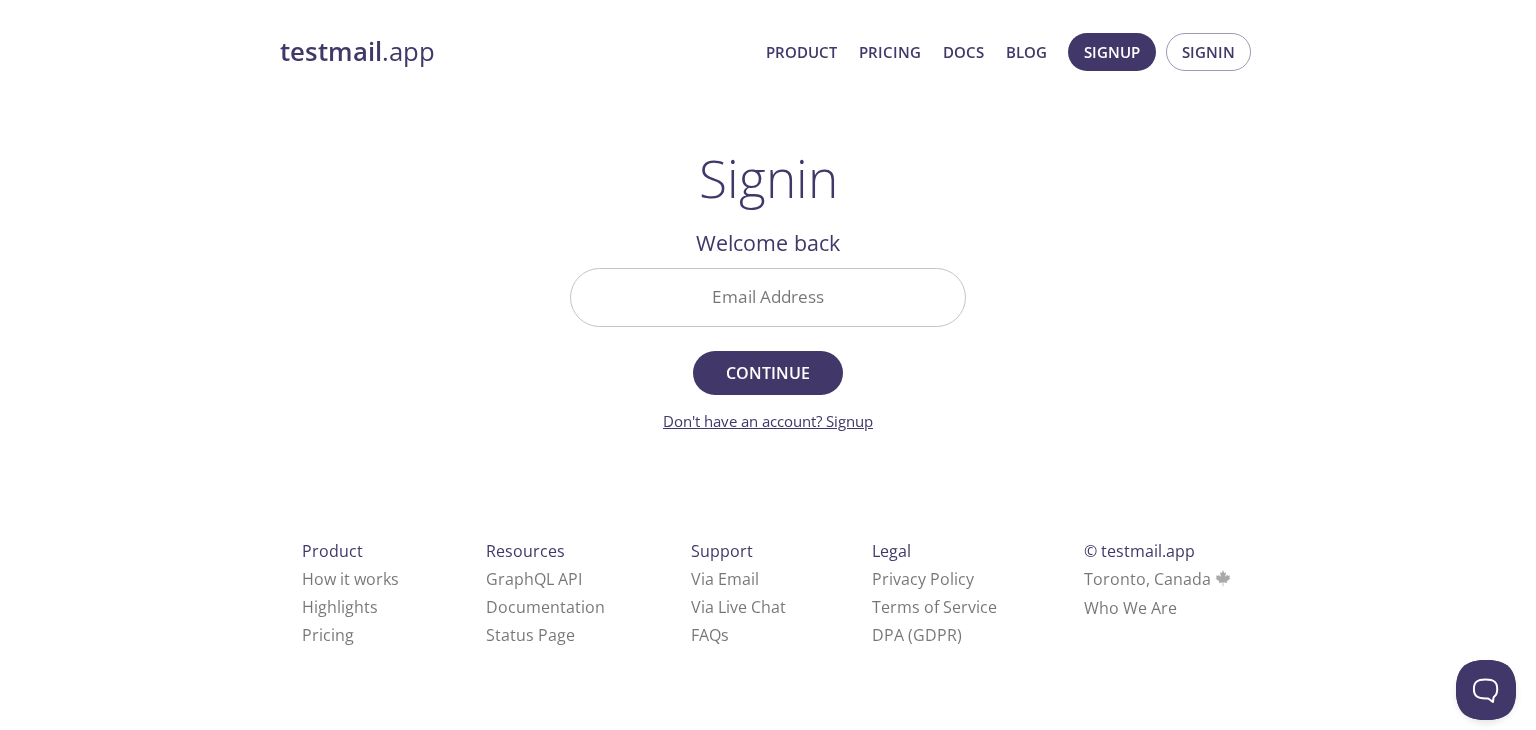click on "Don't have an account? Signup" at bounding box center [768, 421] 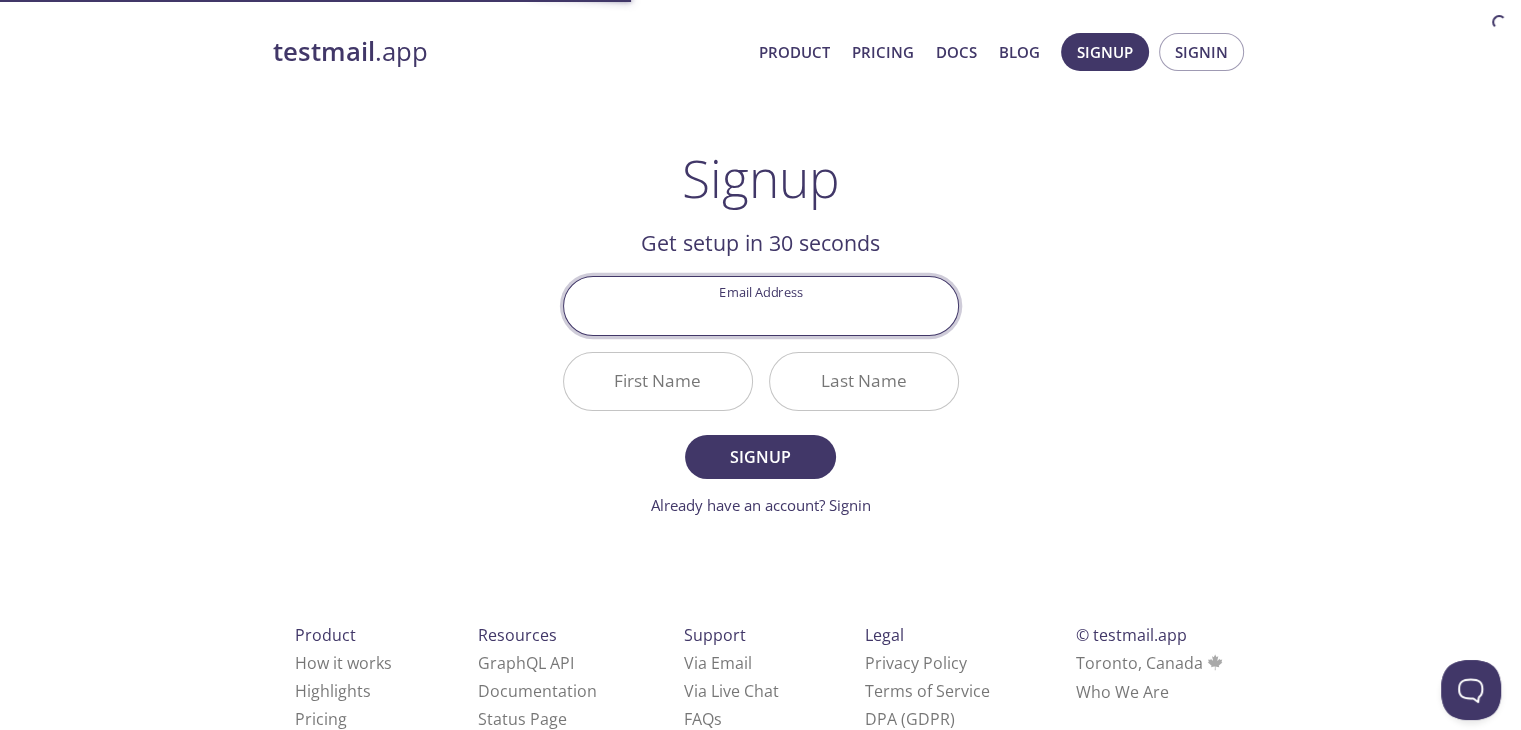click on "Email Address" at bounding box center [761, 305] 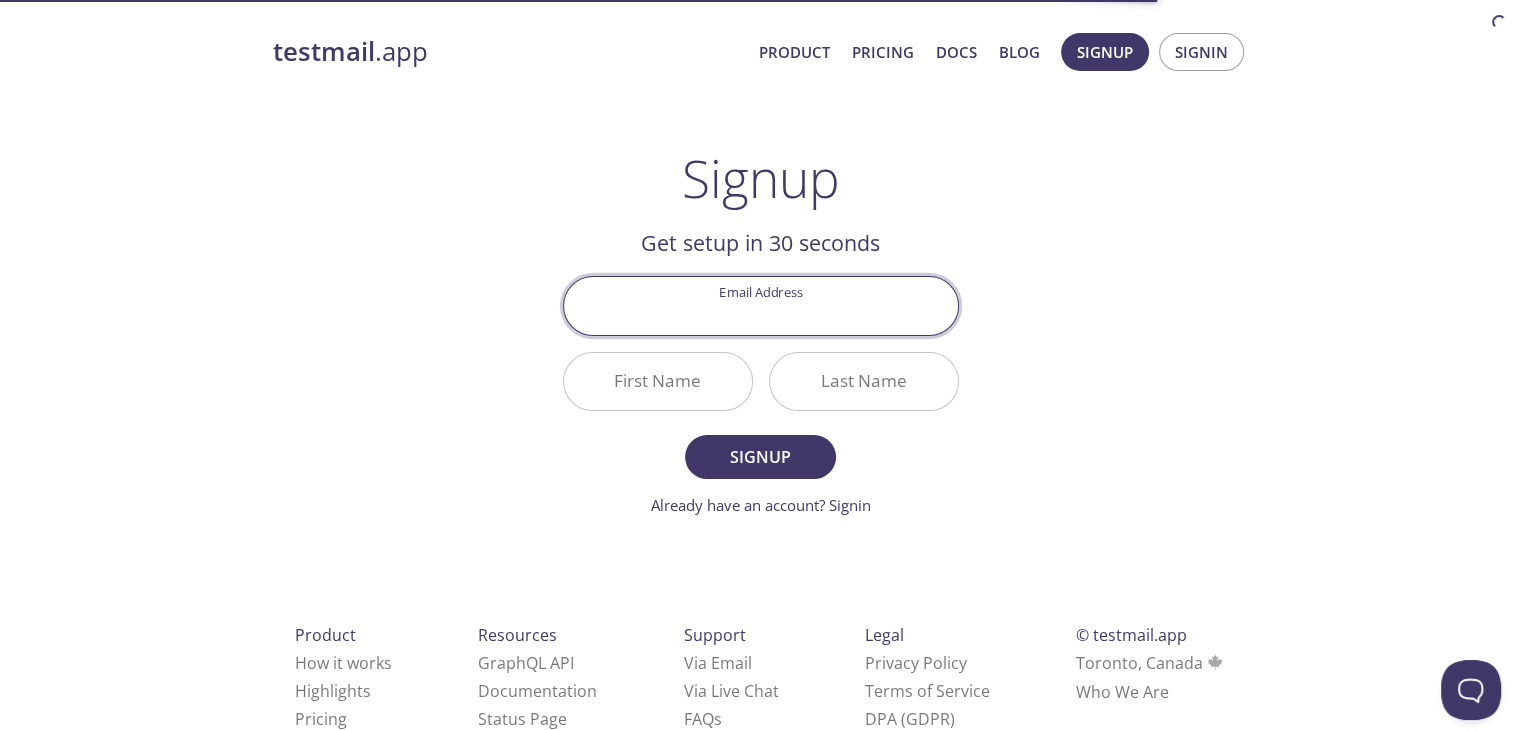 type on "[EMAIL]" 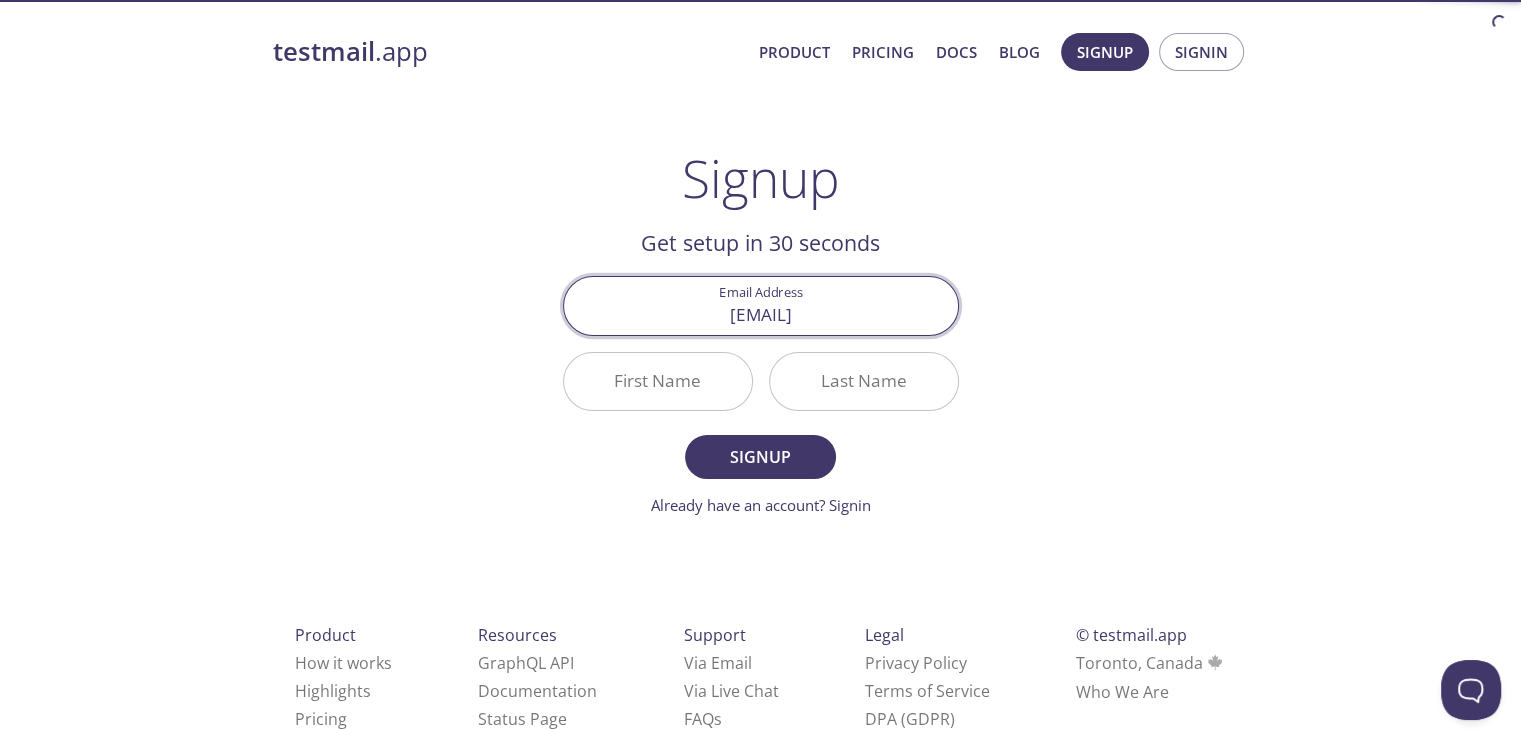 click on "First Name" at bounding box center (658, 381) 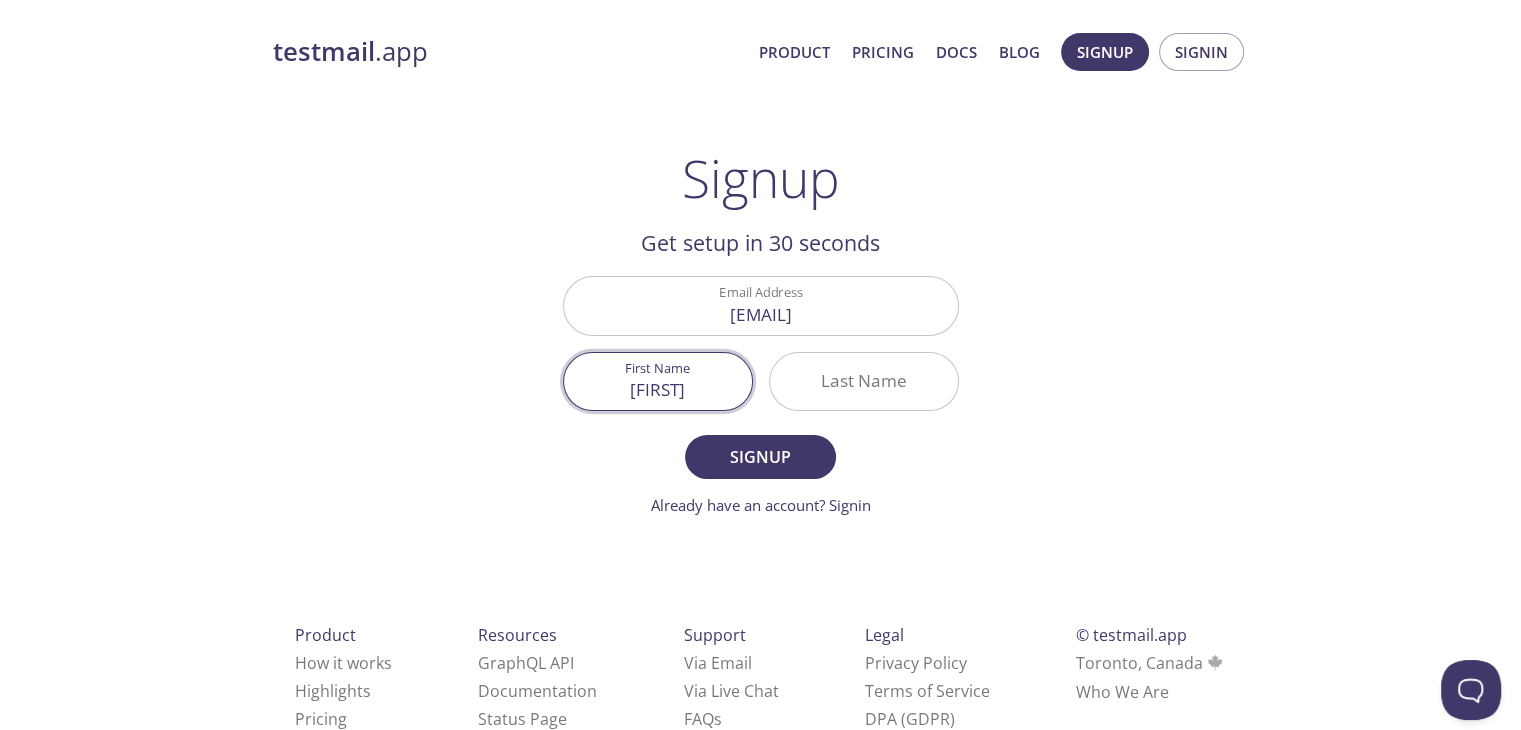 type on "[FIRST]" 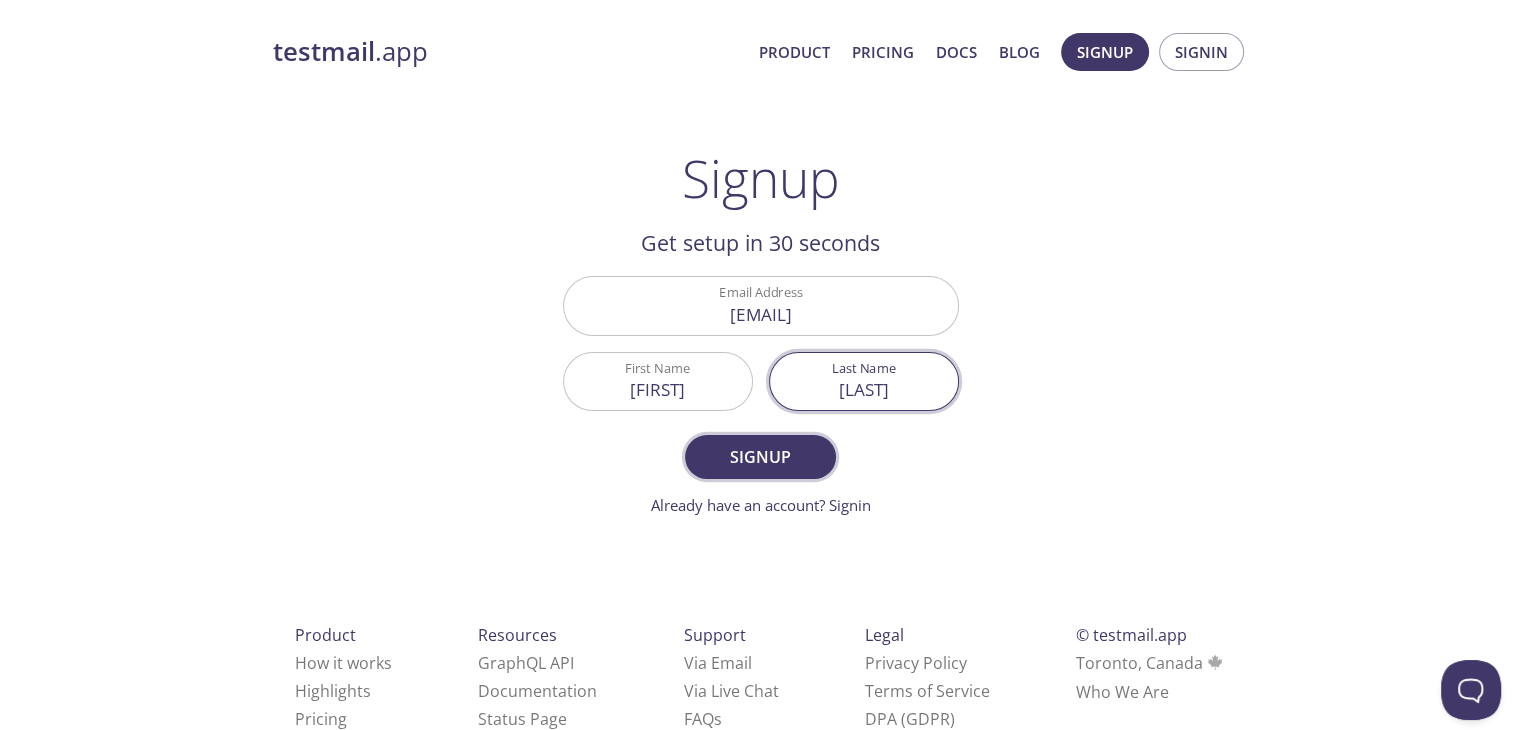 type on "[LAST]" 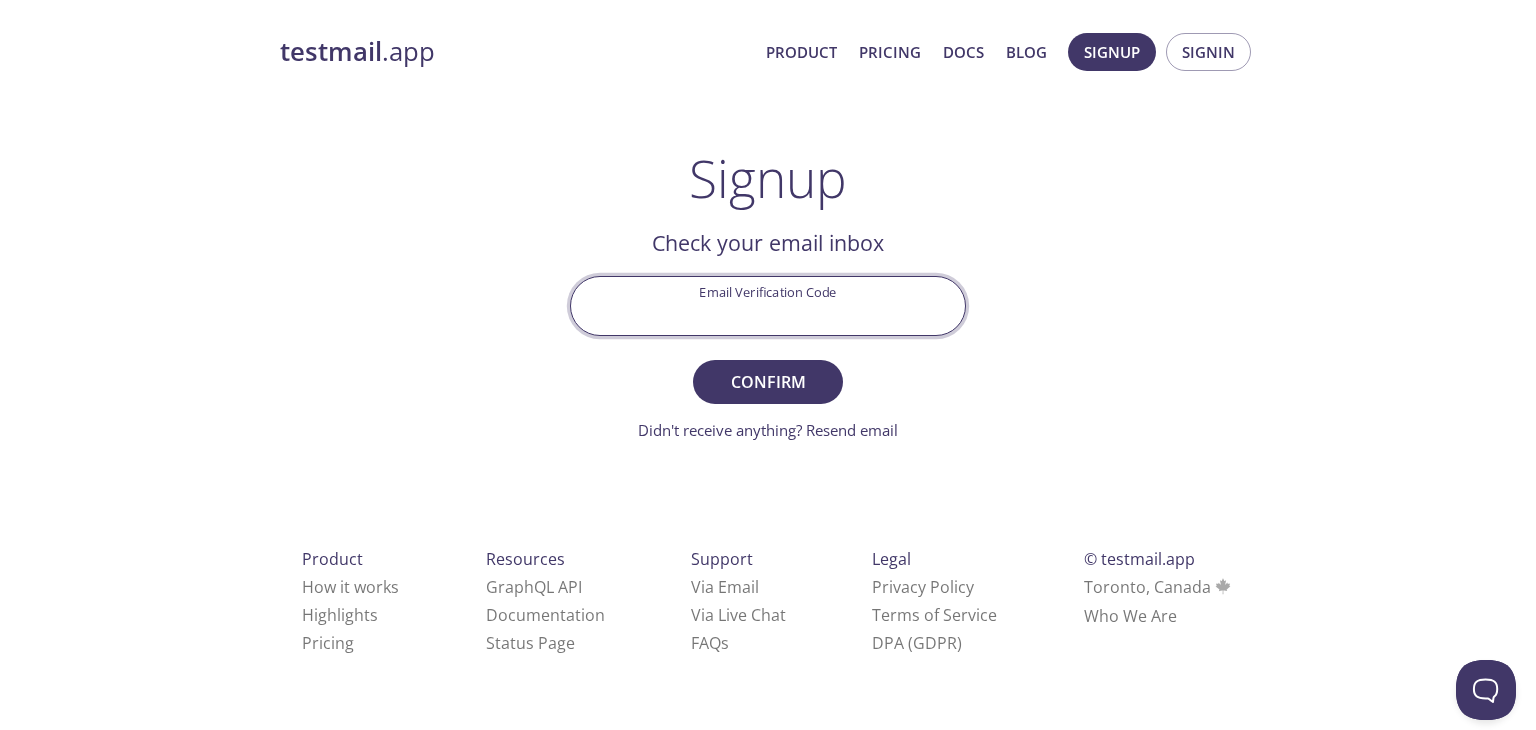 click on "Email Verification Code" at bounding box center (768, 305) 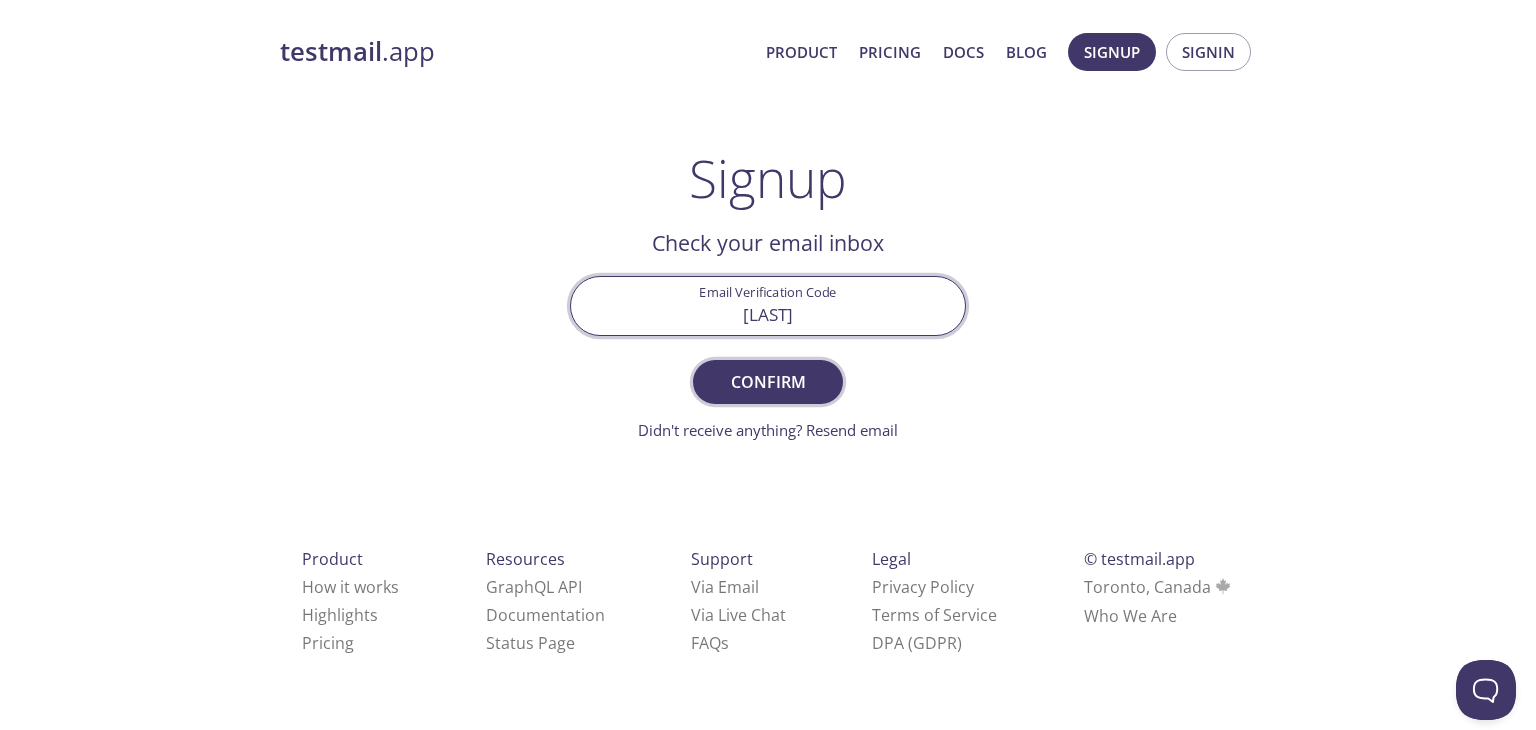 type on "[LAST]" 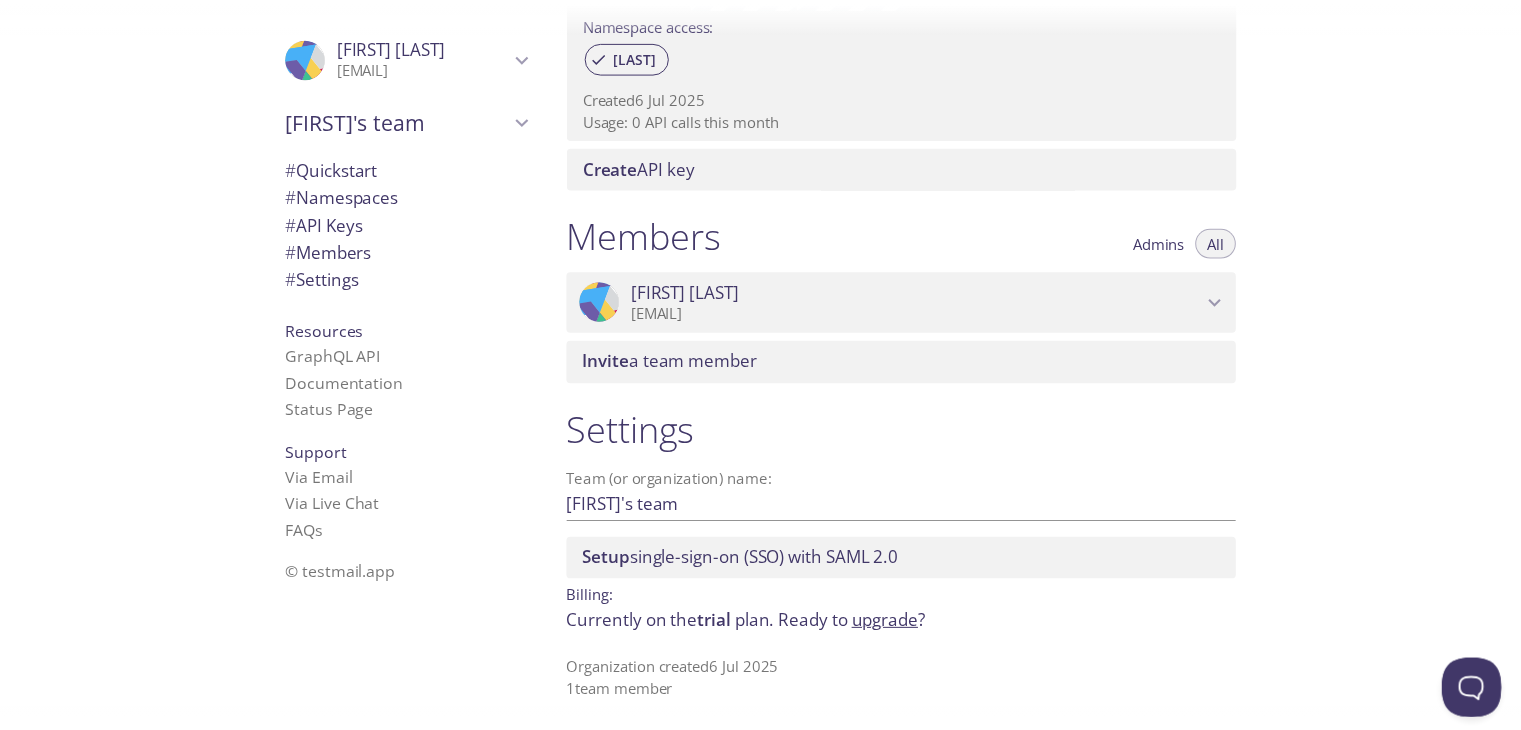 scroll, scrollTop: 692, scrollLeft: 0, axis: vertical 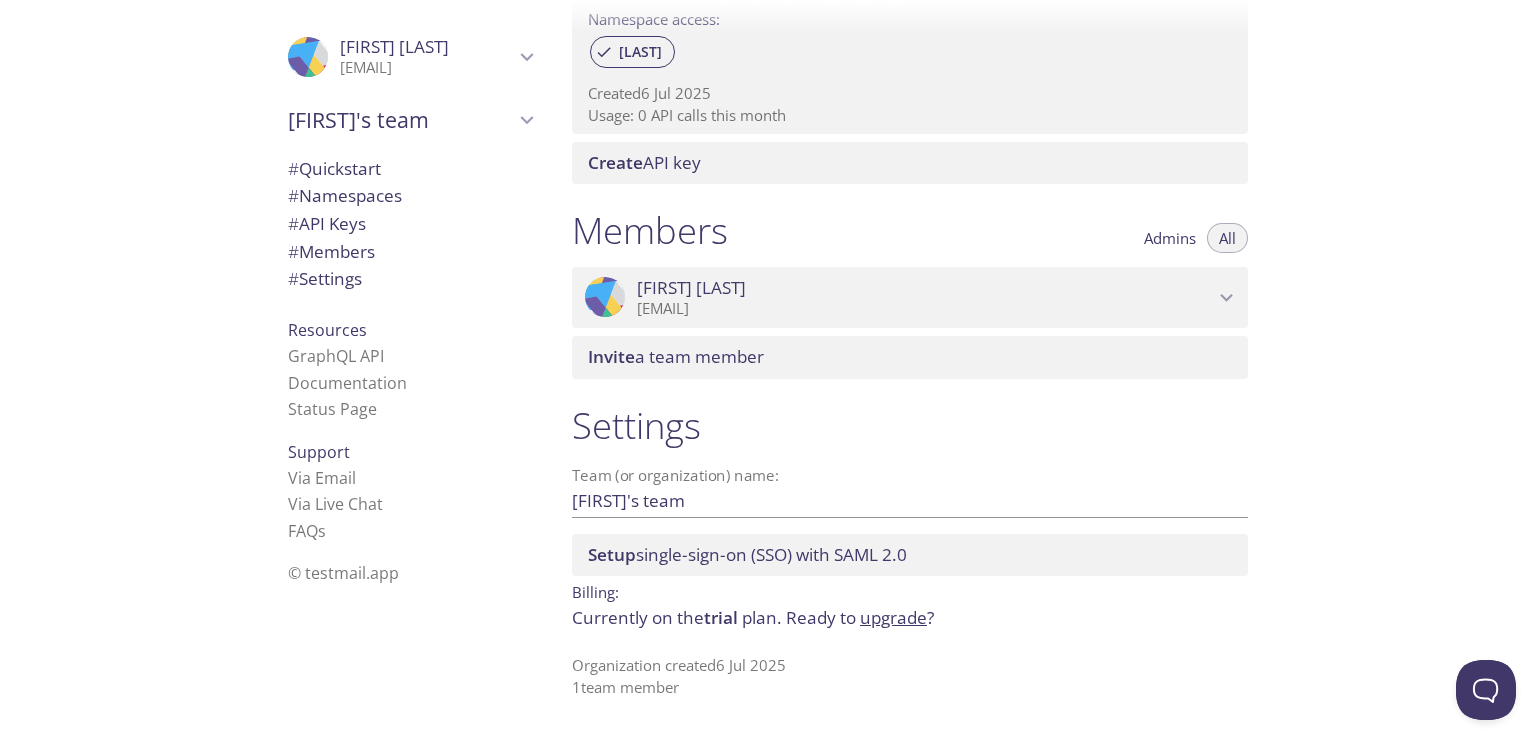 click on "upgrade" at bounding box center [893, 617] 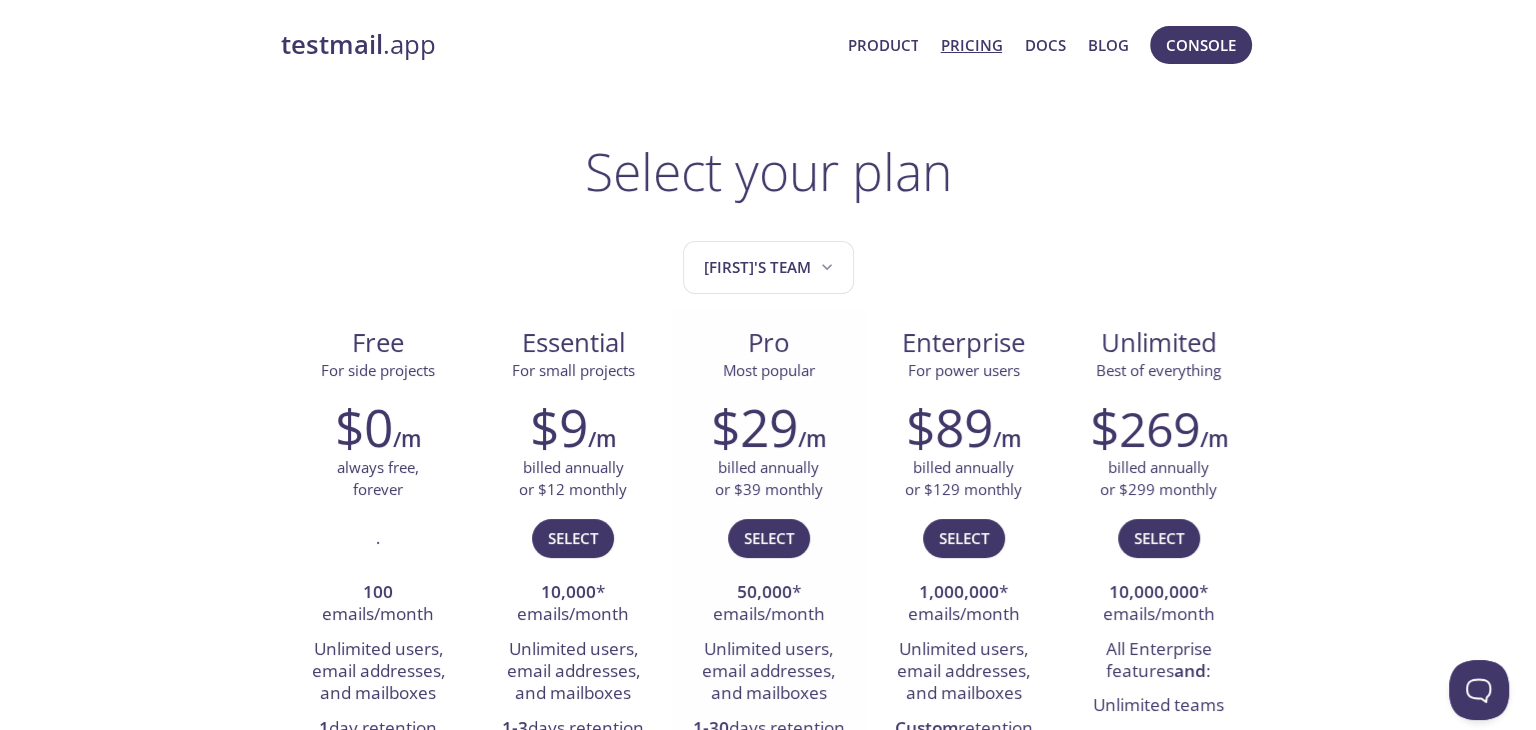 scroll, scrollTop: 0, scrollLeft: 0, axis: both 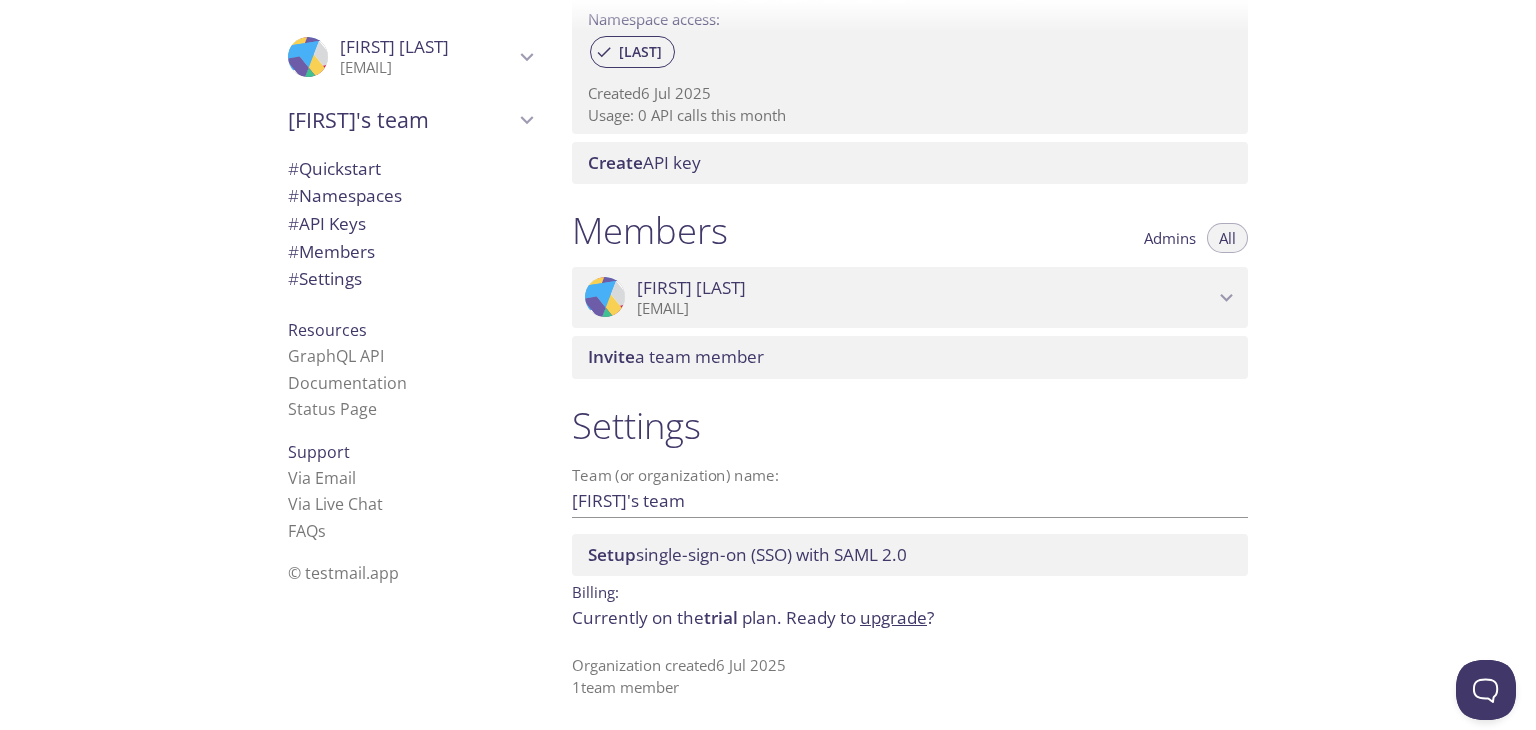 click on "upgrade" at bounding box center [893, 617] 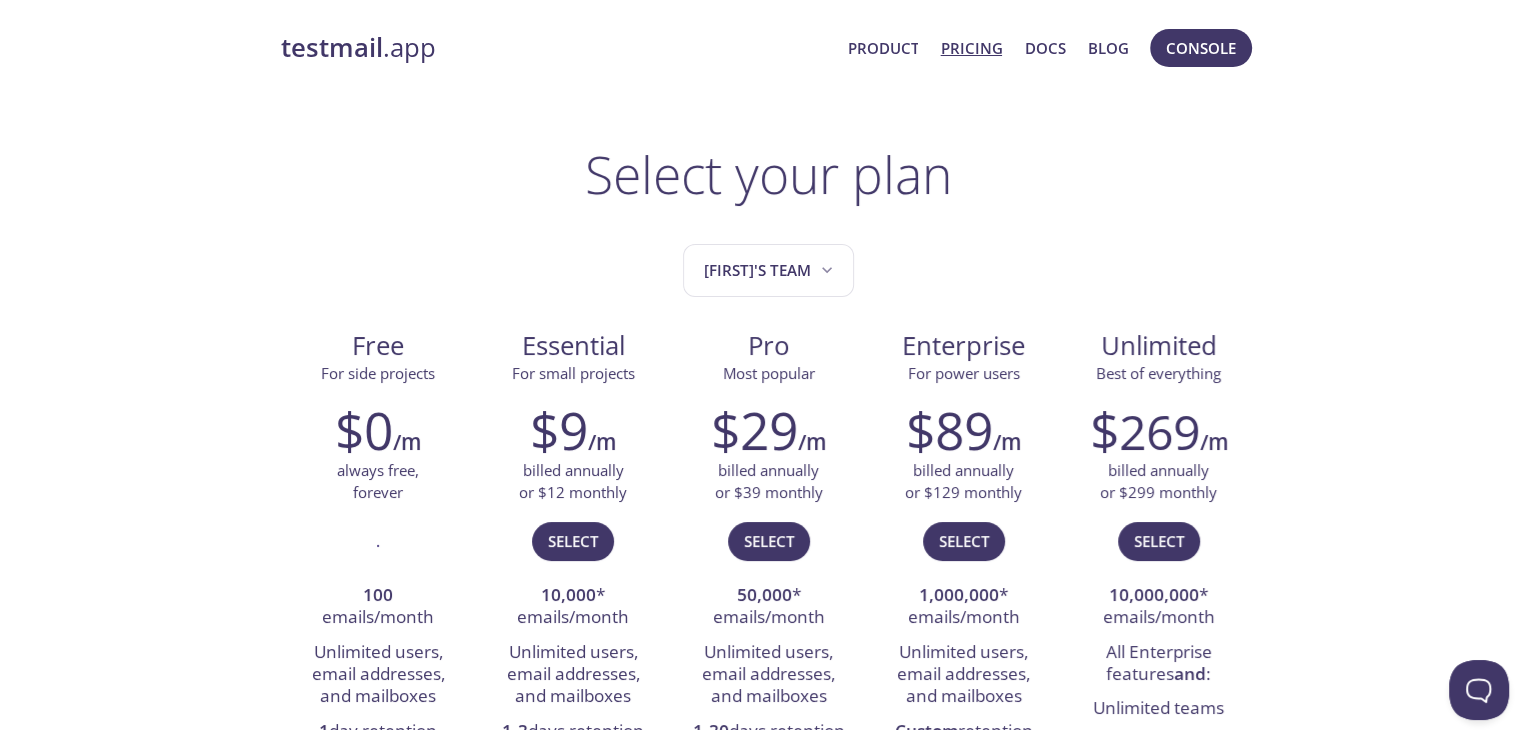 scroll, scrollTop: 0, scrollLeft: 0, axis: both 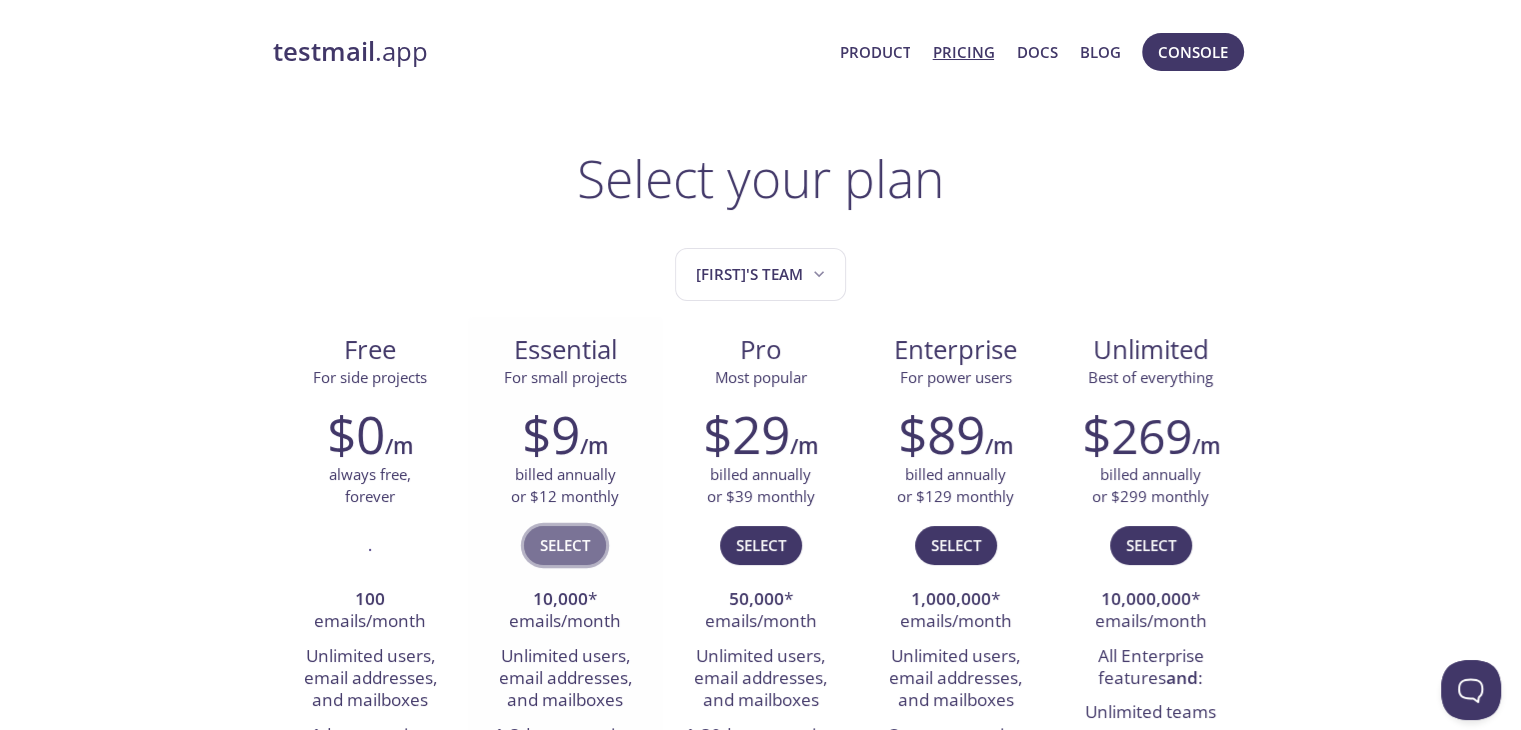 click on "Select" at bounding box center [565, 545] 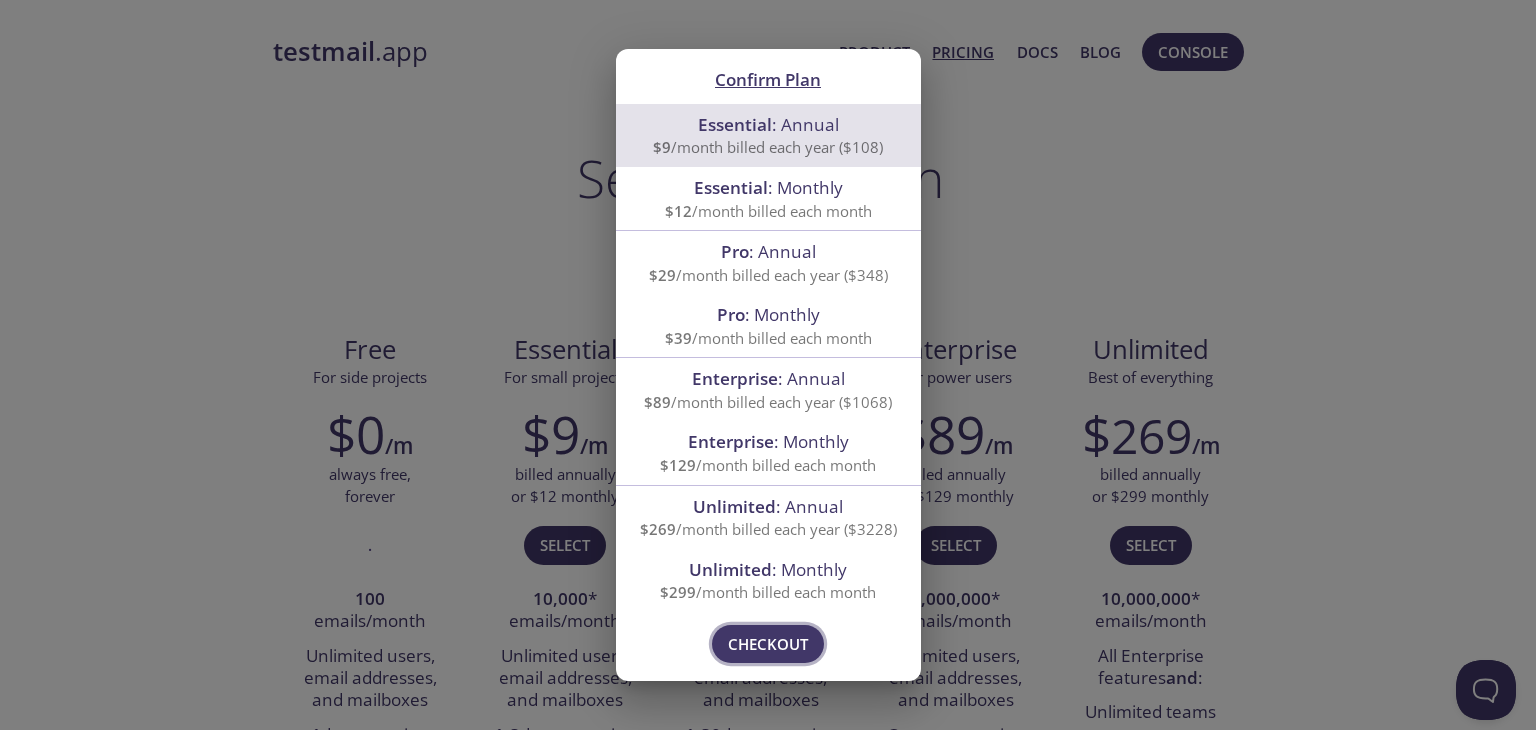 click on "Checkout" at bounding box center (768, 644) 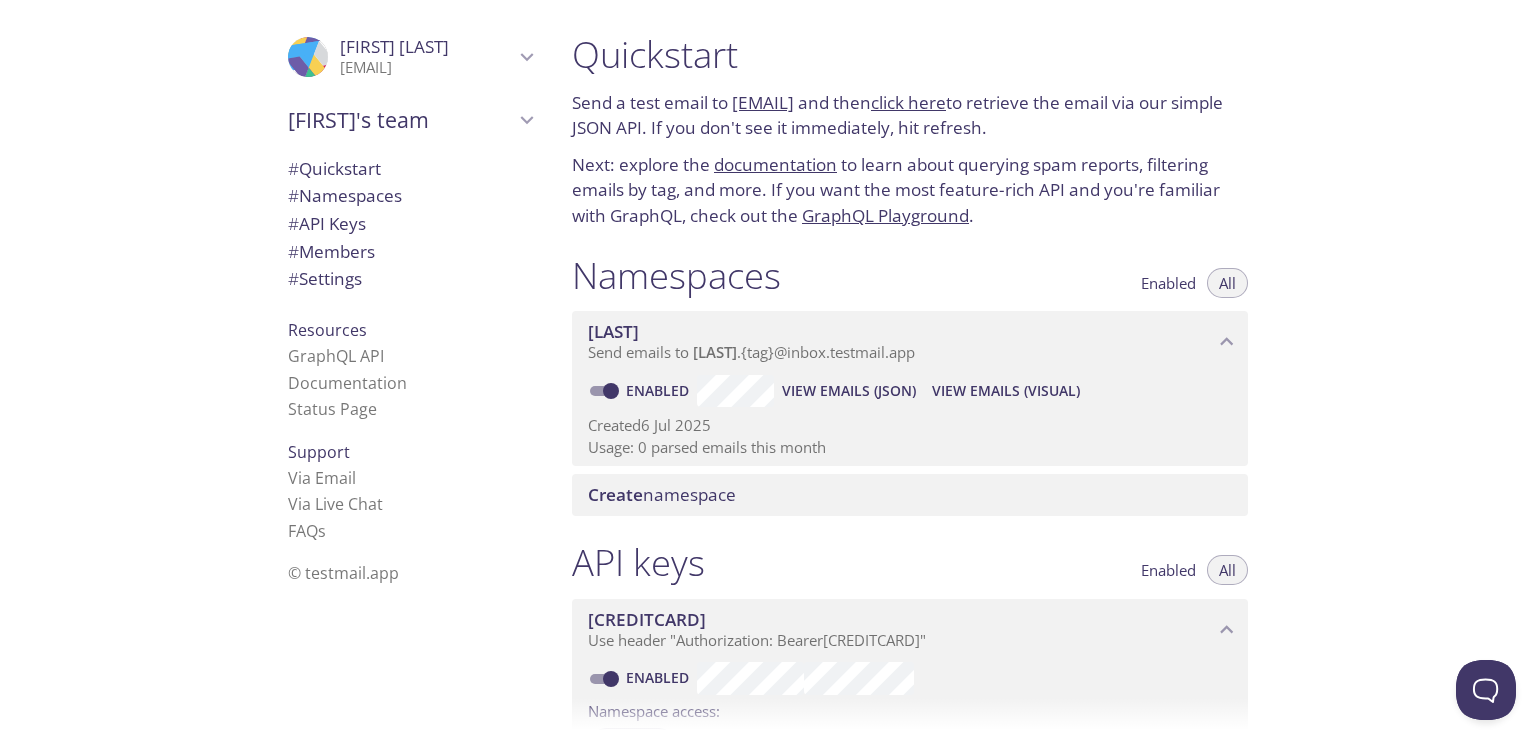 click on "[FIRST]'s team" at bounding box center [401, 120] 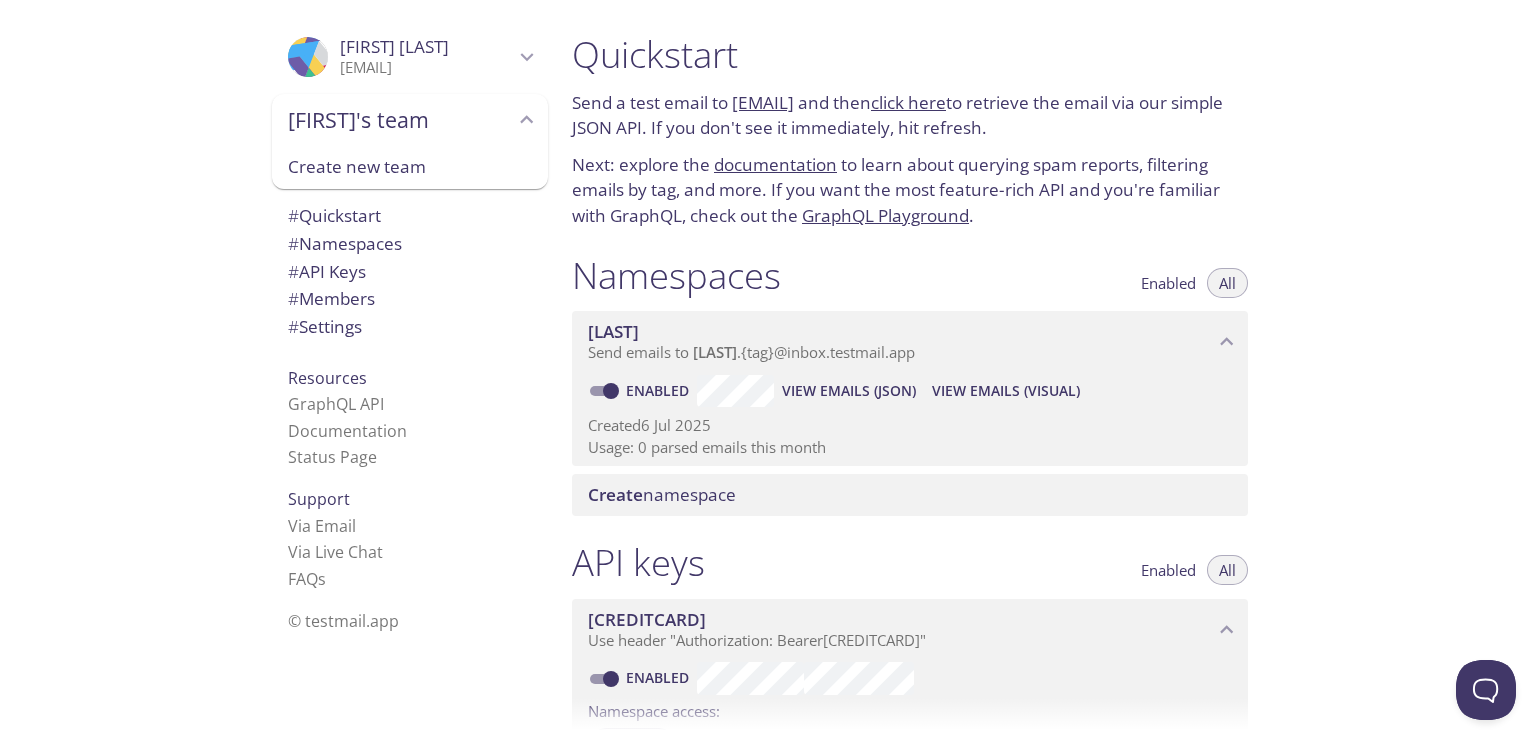 click on "[EMAIL]" at bounding box center (427, 68) 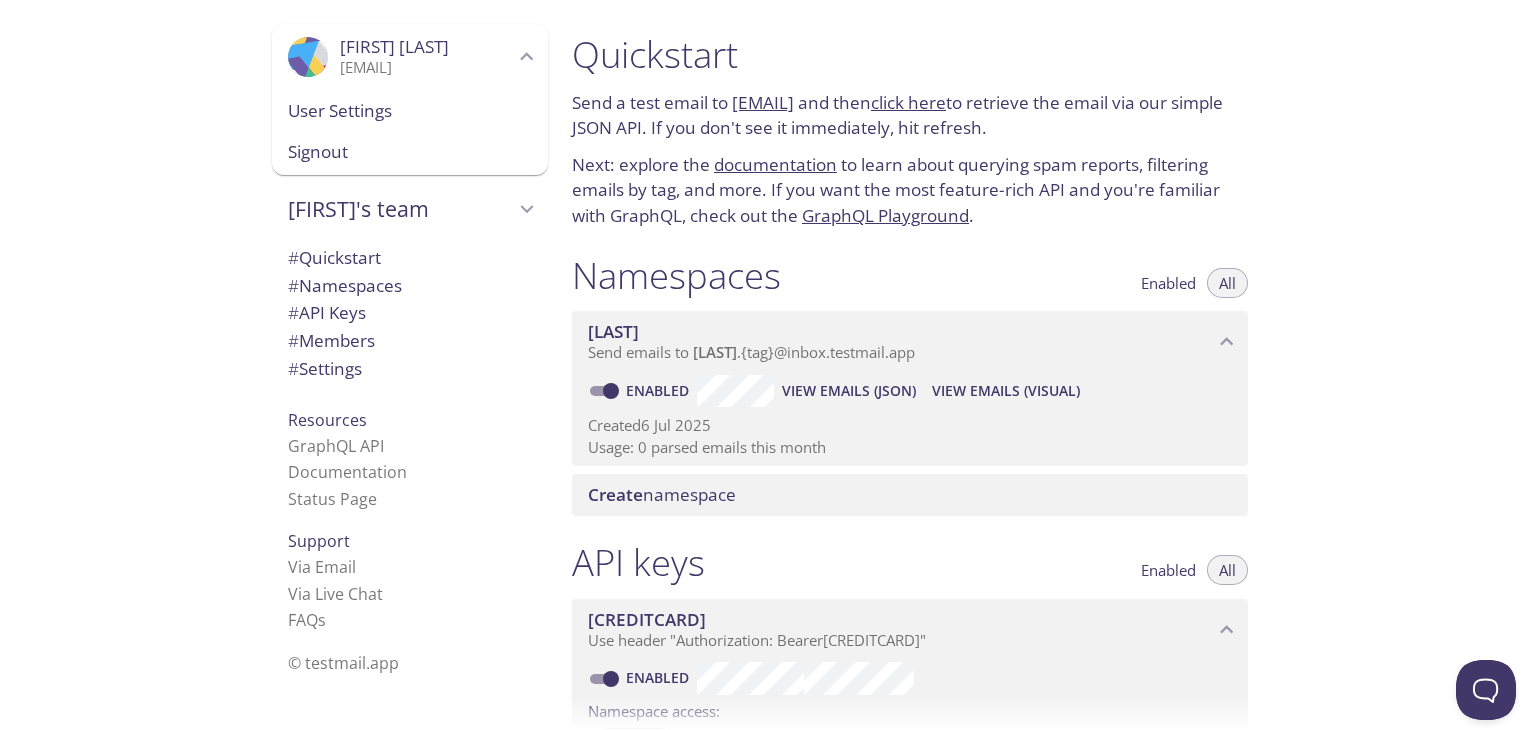click on "User Settings" at bounding box center (410, 111) 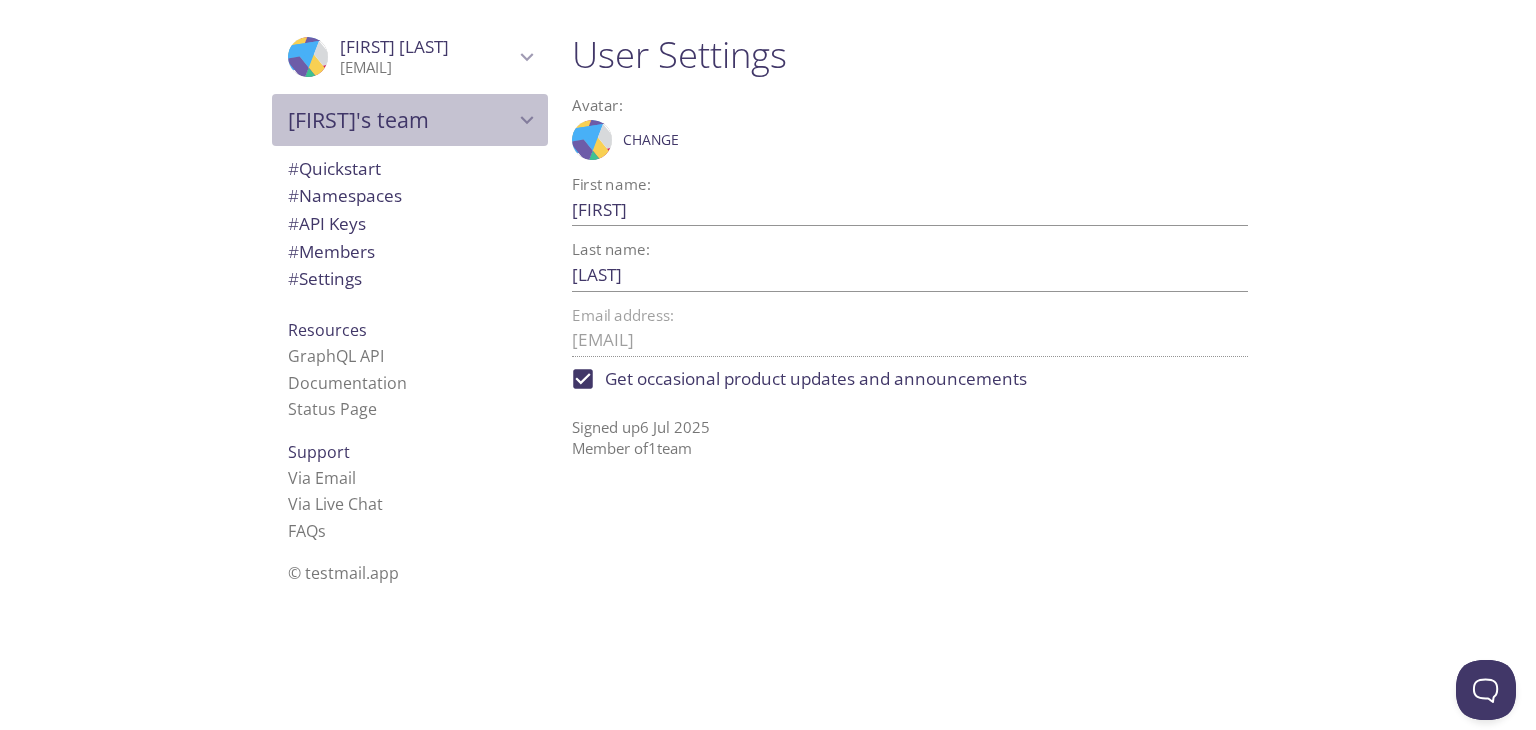 click on "[FIRST]'s team" at bounding box center [401, 120] 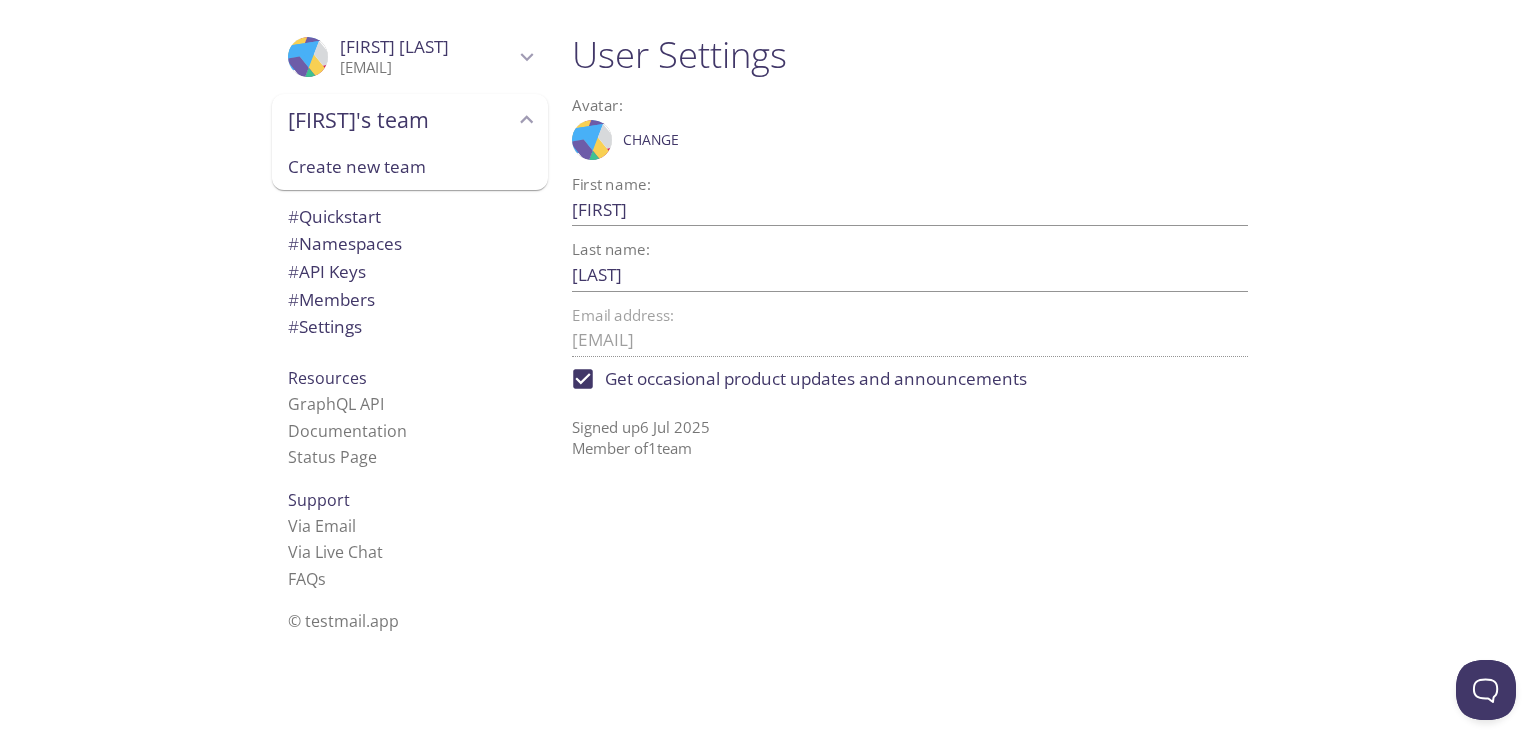 click on "[EMAIL]" at bounding box center [427, 68] 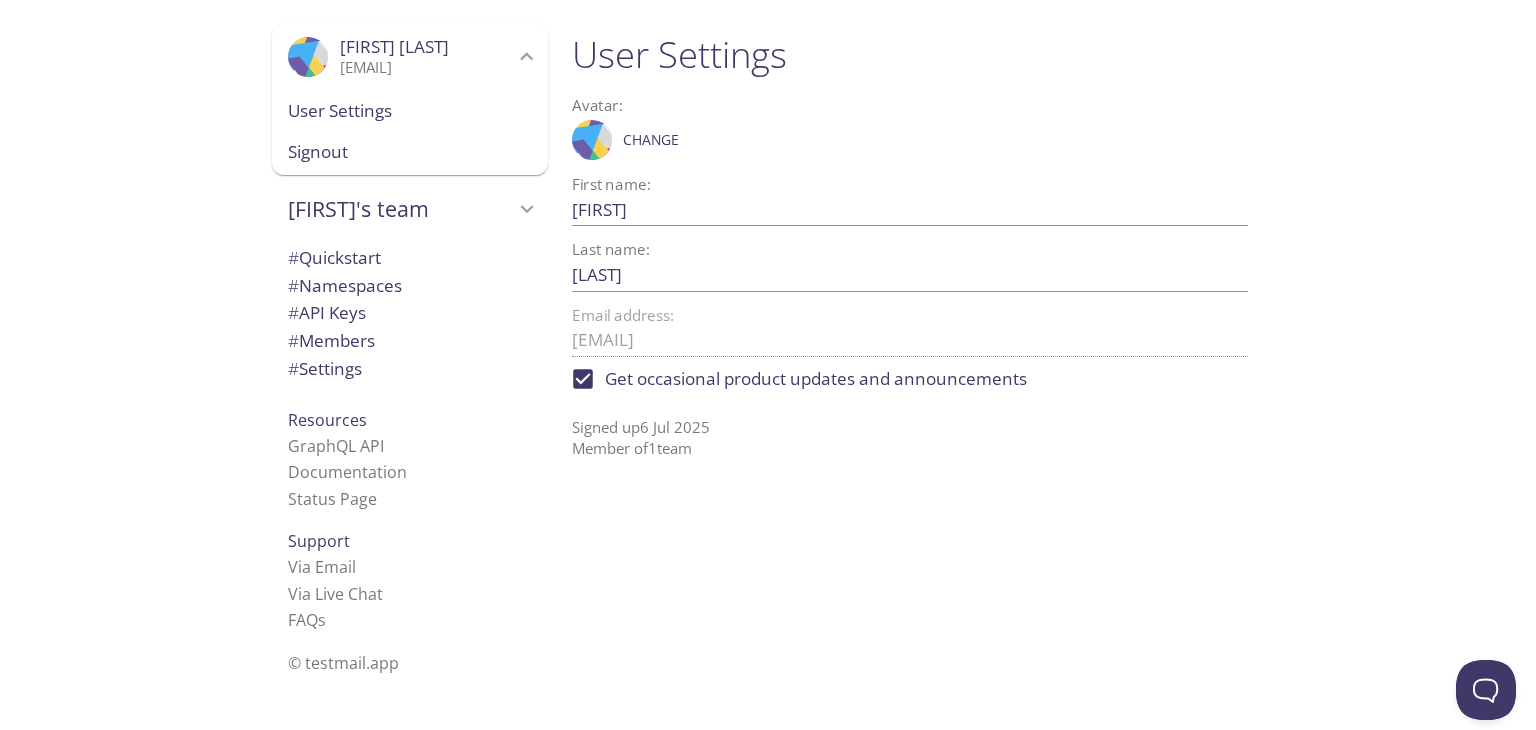click on "#  Settings" at bounding box center [325, 368] 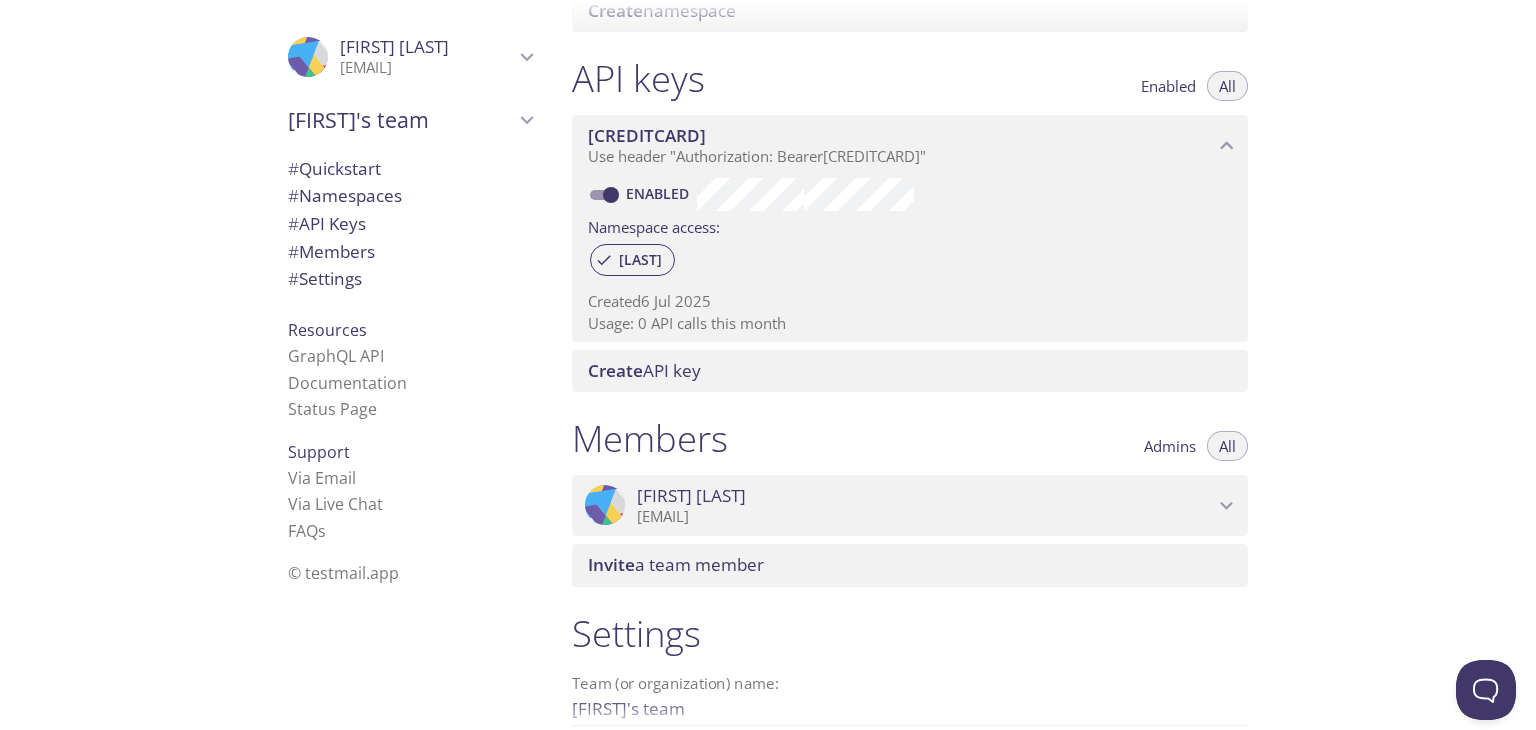 scroll, scrollTop: 392, scrollLeft: 0, axis: vertical 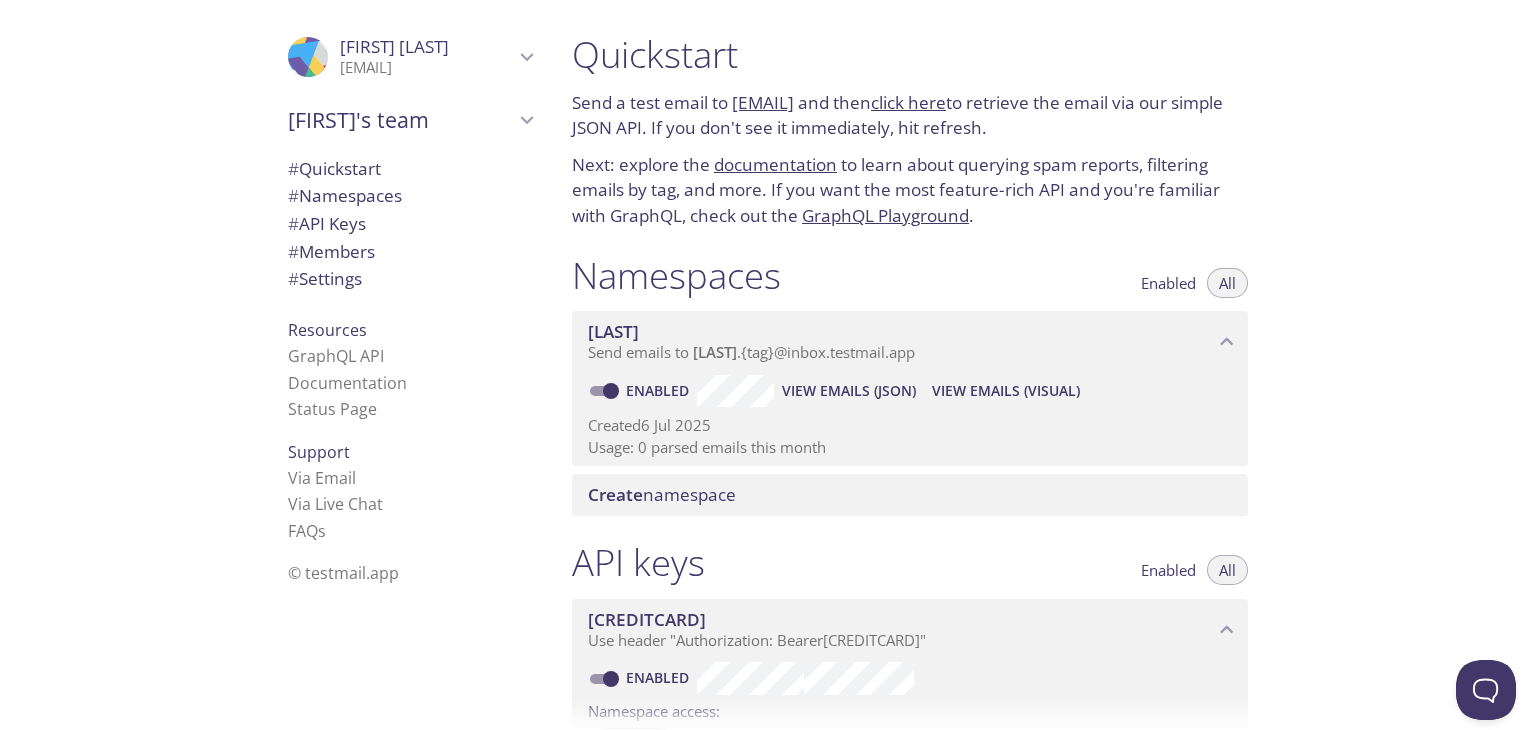 click on "[EMAIL]" at bounding box center (763, 102) 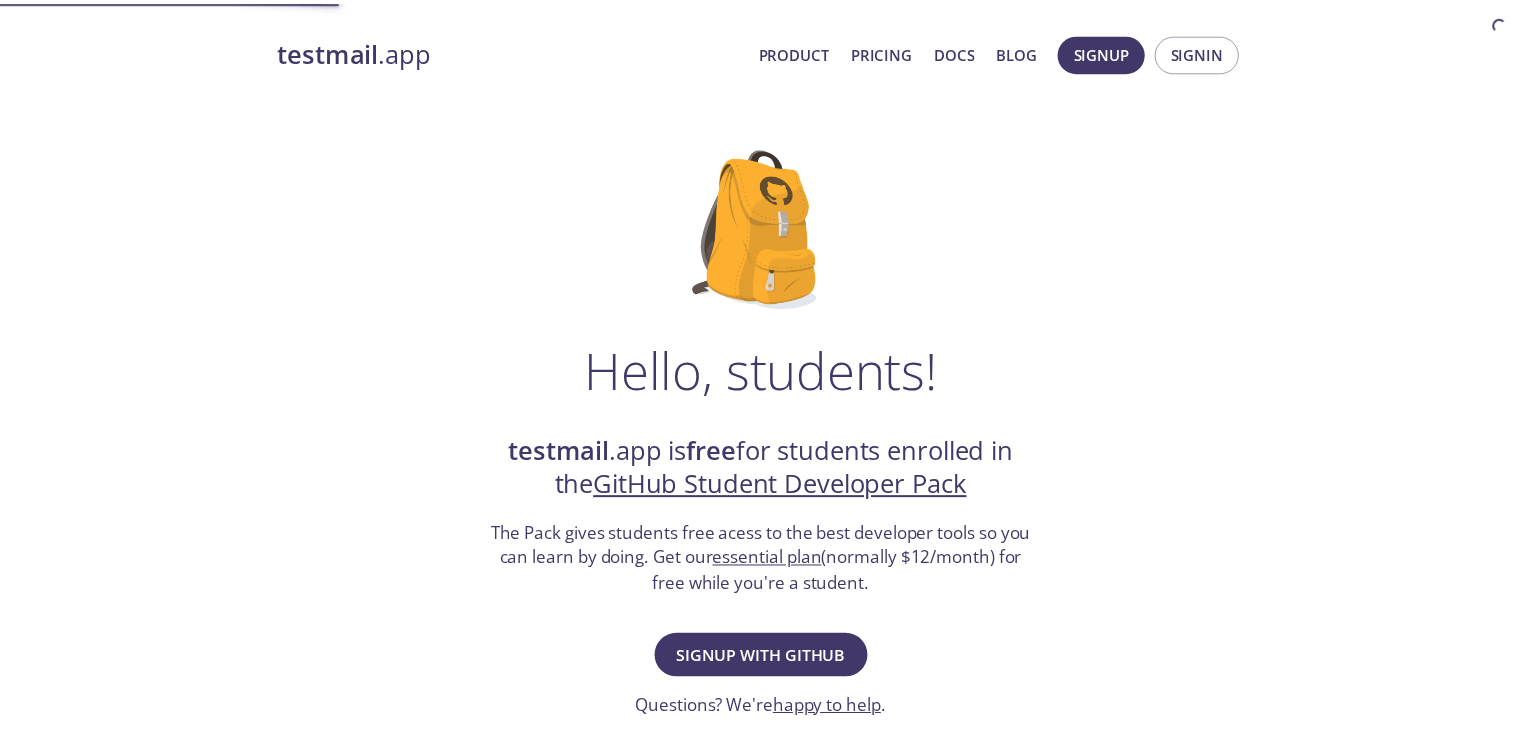 scroll, scrollTop: 0, scrollLeft: 0, axis: both 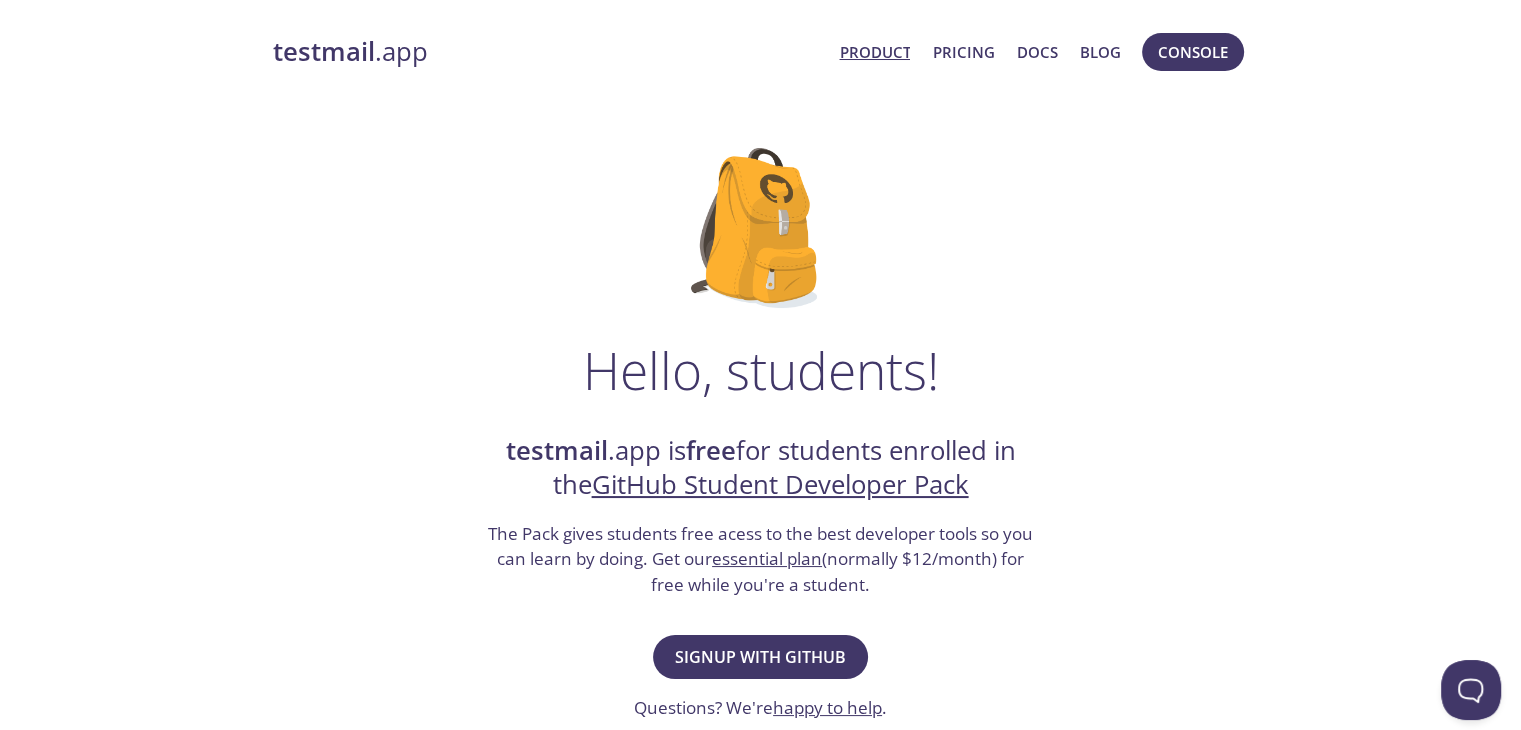 click on "Product" at bounding box center (874, 52) 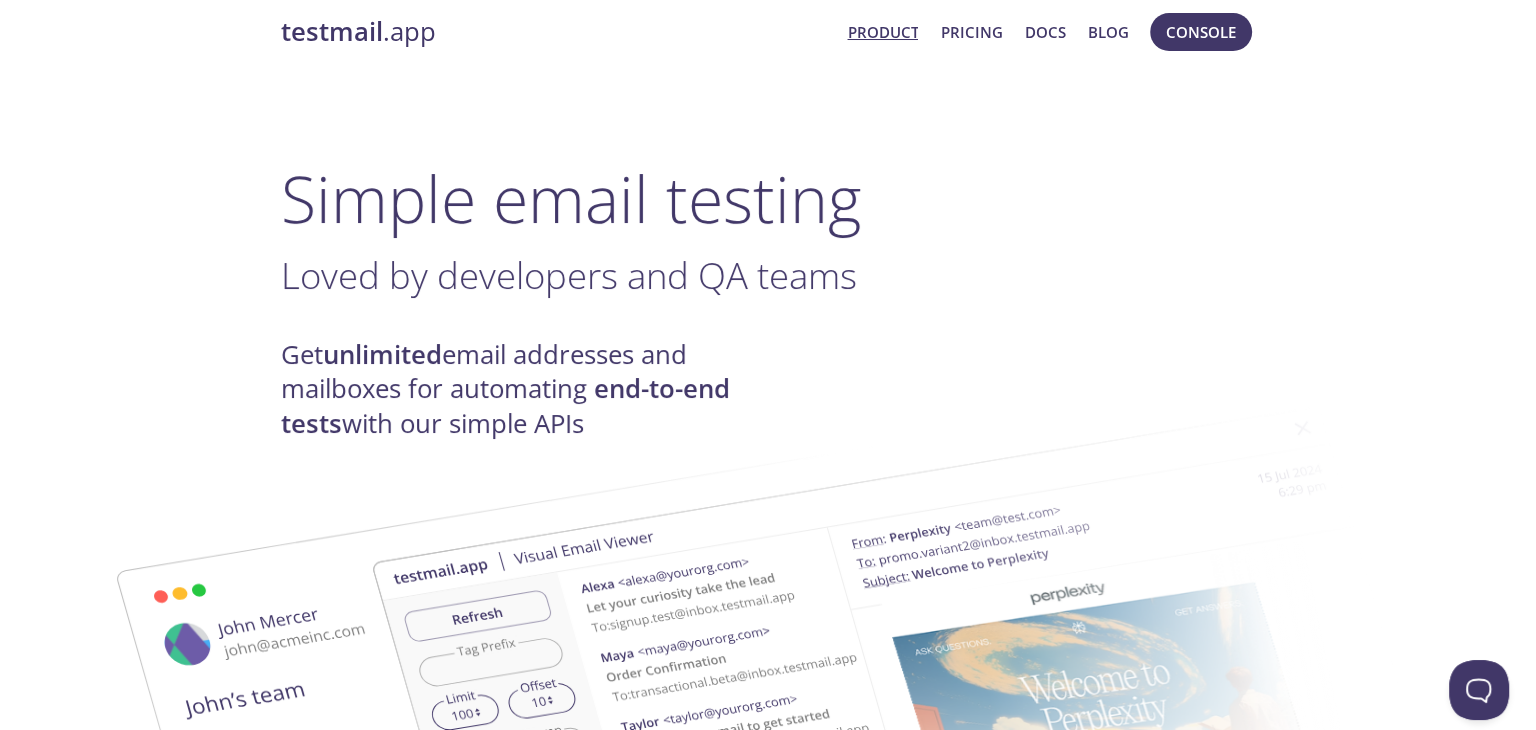 scroll, scrollTop: 0, scrollLeft: 0, axis: both 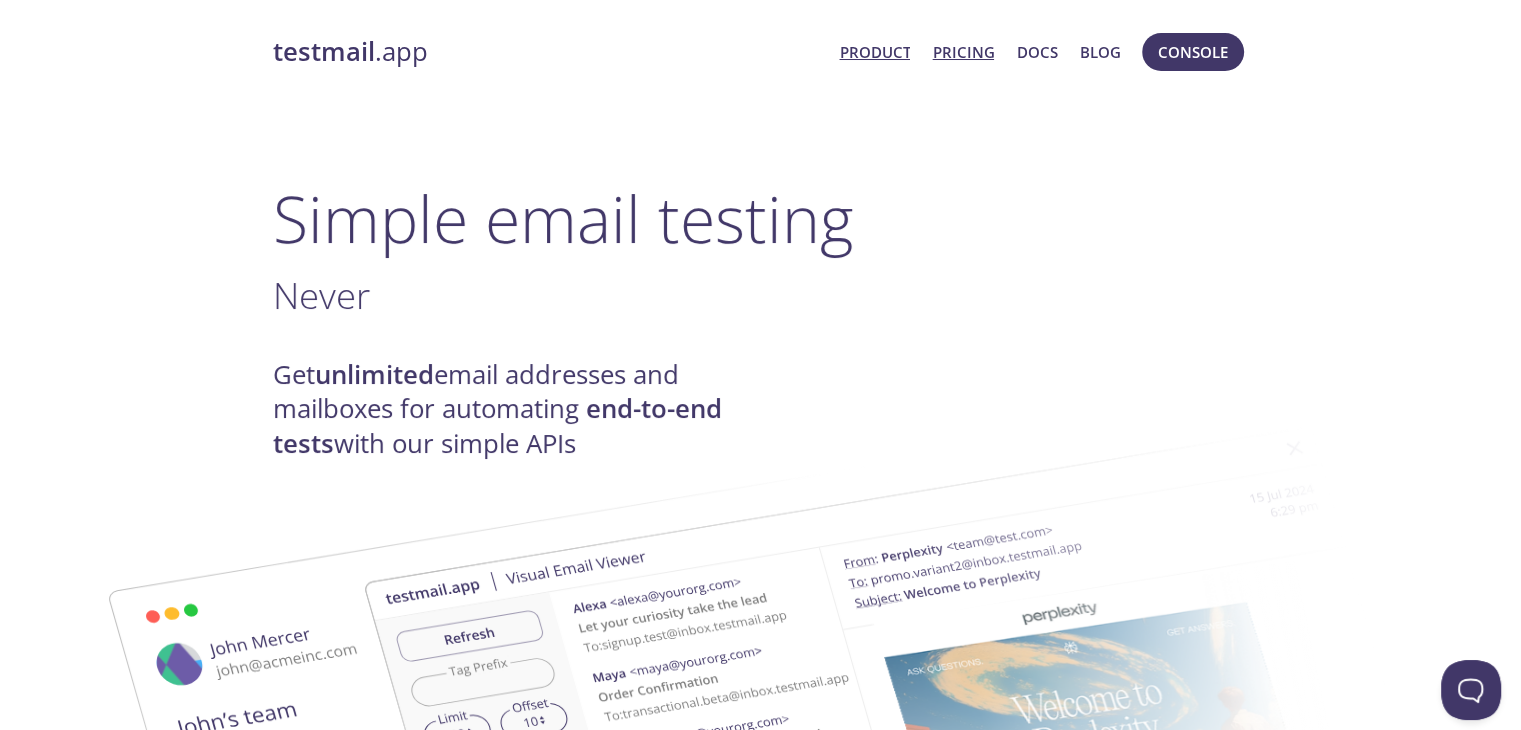 click on "Pricing" at bounding box center (963, 52) 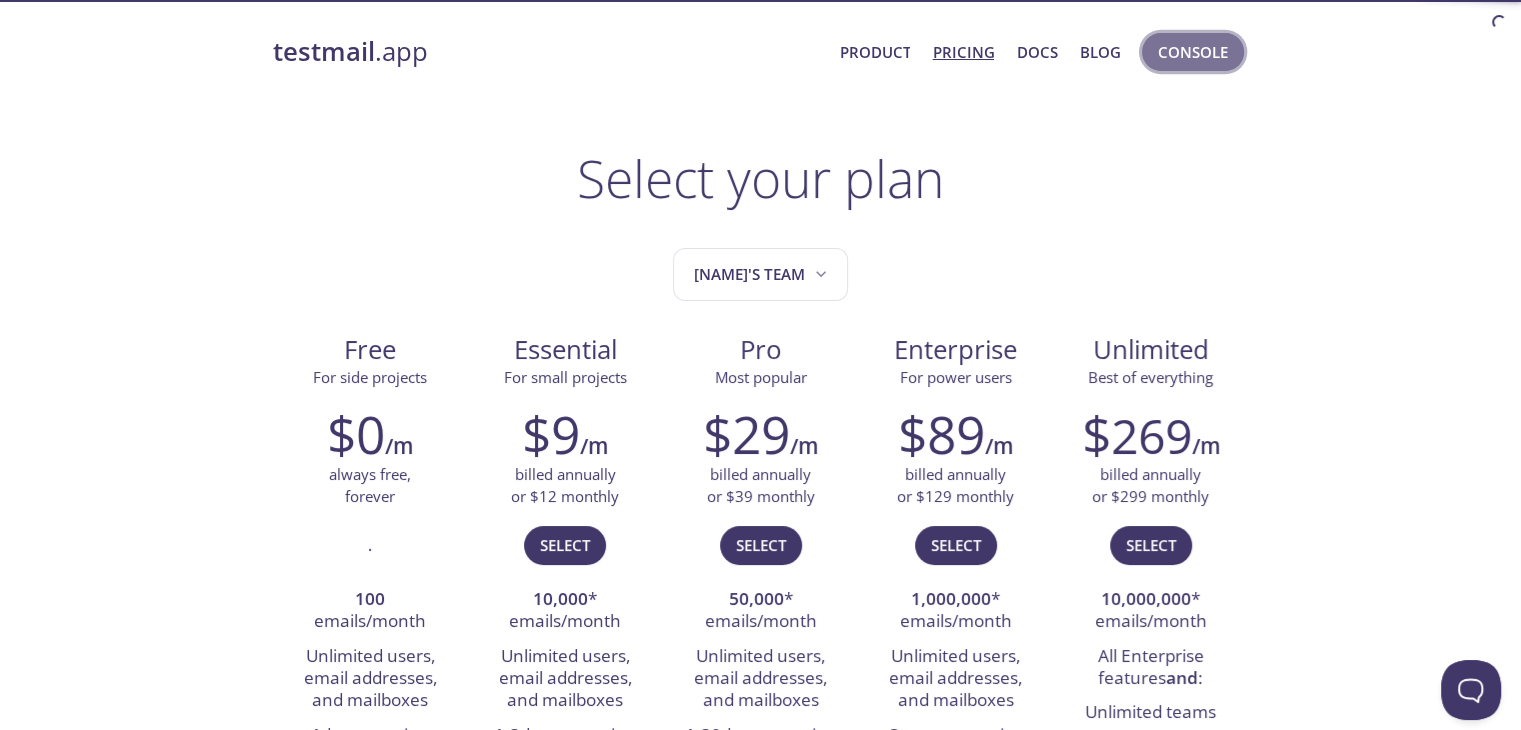 click on "Console" at bounding box center (1193, 52) 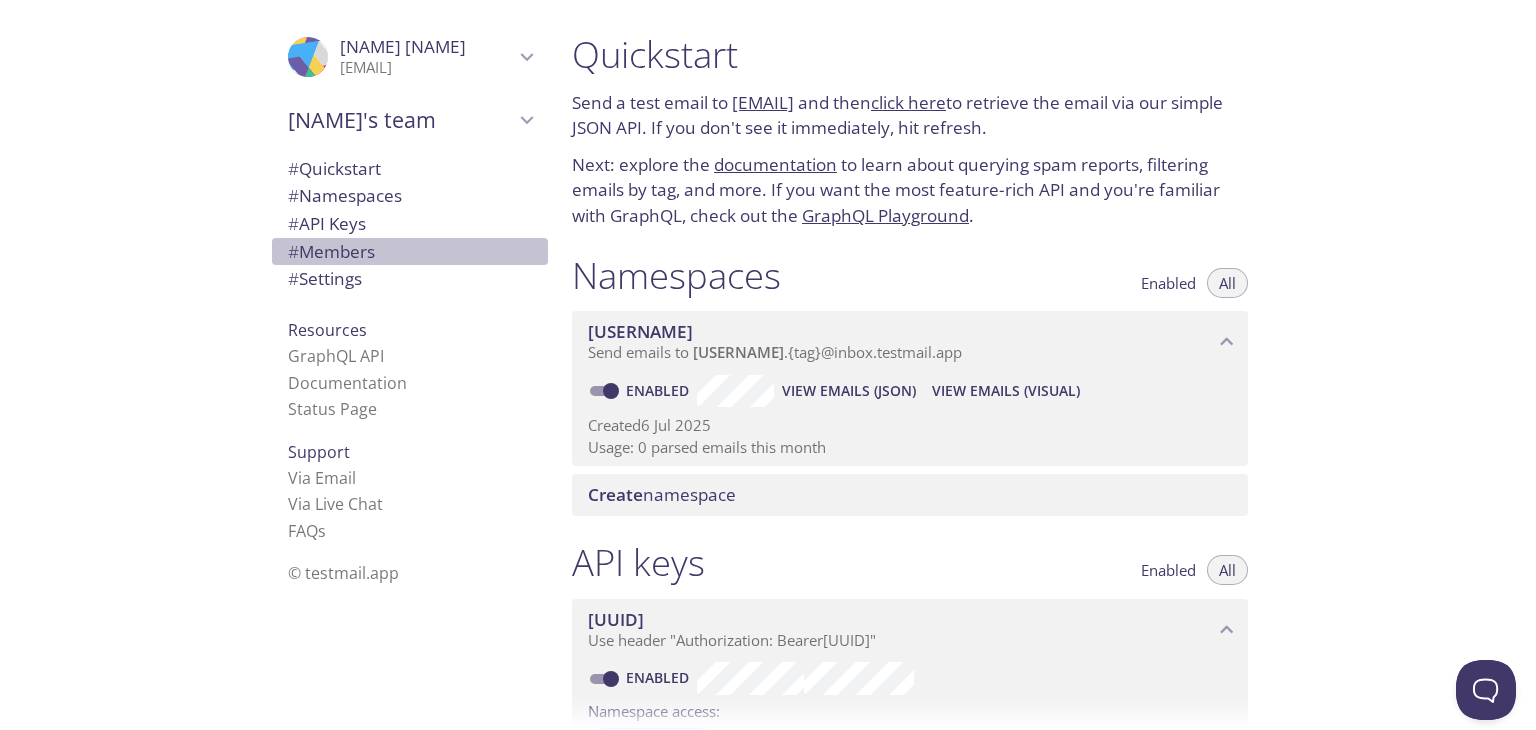 click on "#  Members" at bounding box center (331, 251) 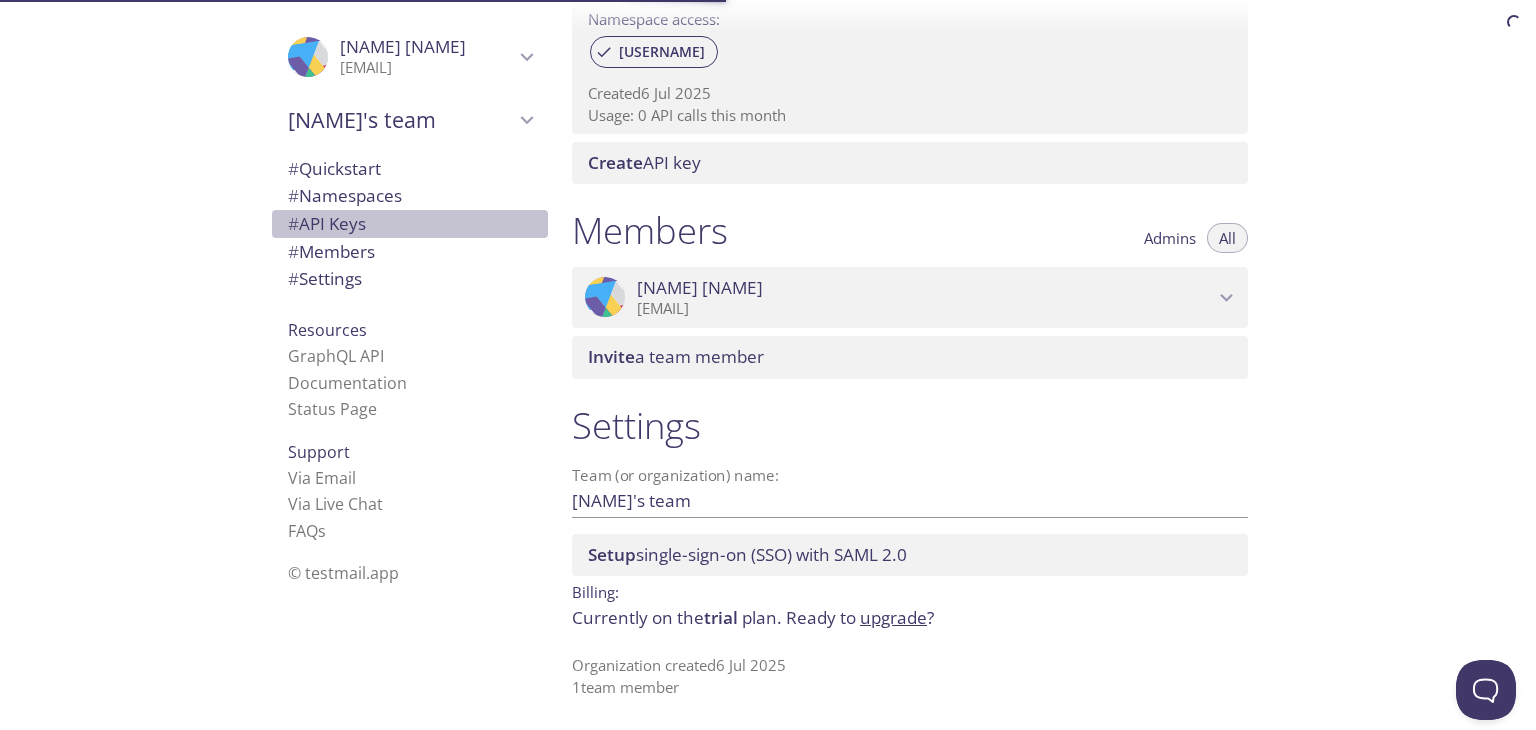 click on "#  API Keys" at bounding box center [327, 223] 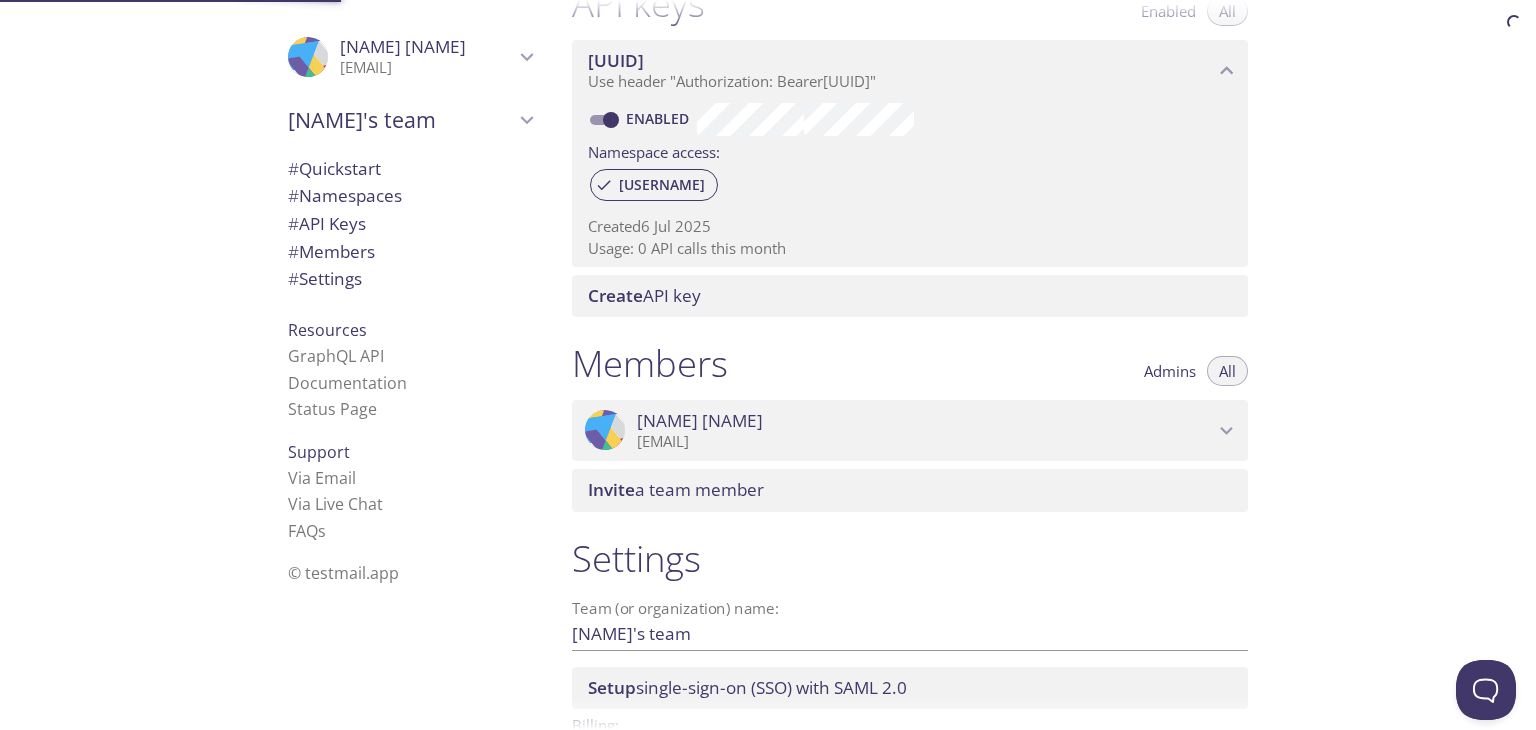 scroll, scrollTop: 540, scrollLeft: 0, axis: vertical 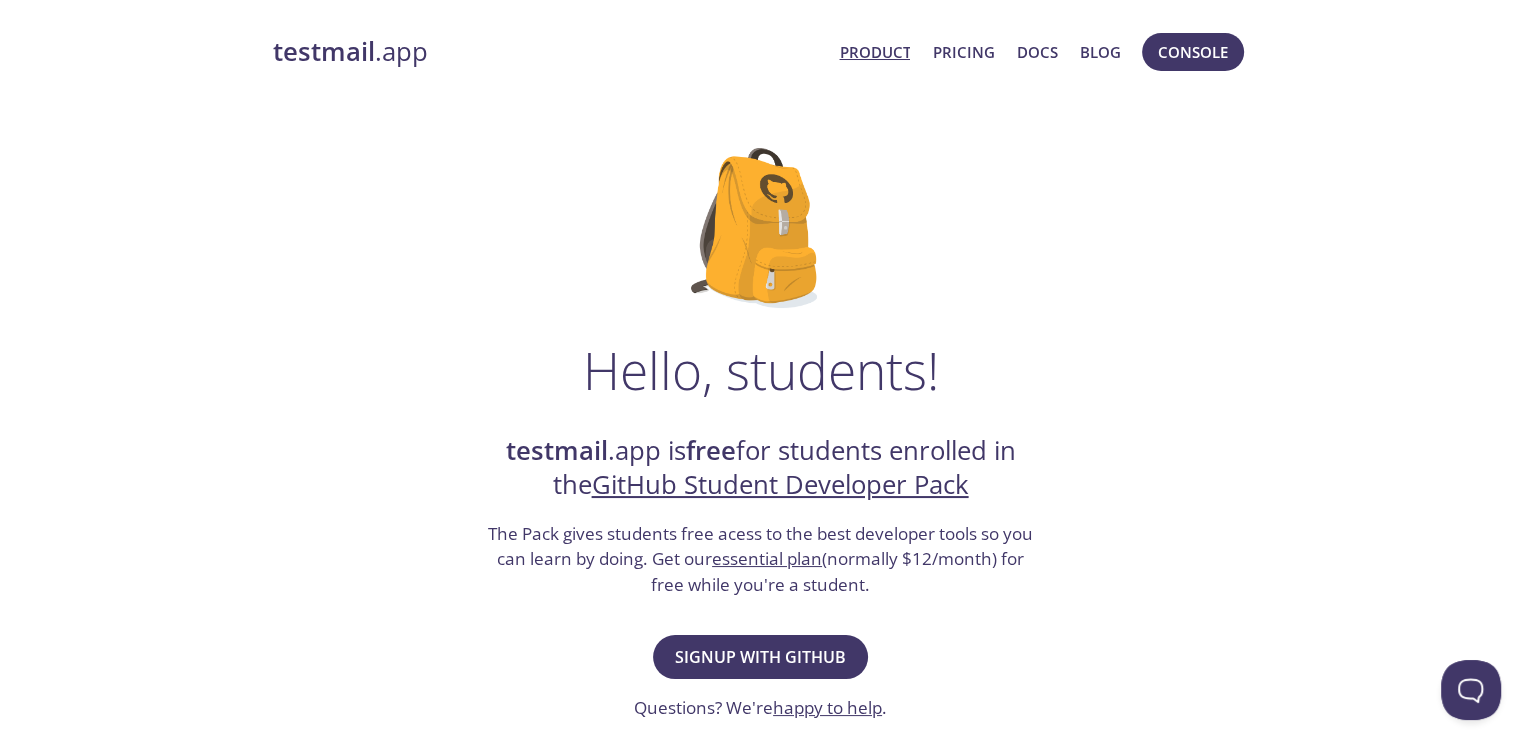 click on "Product" at bounding box center [874, 52] 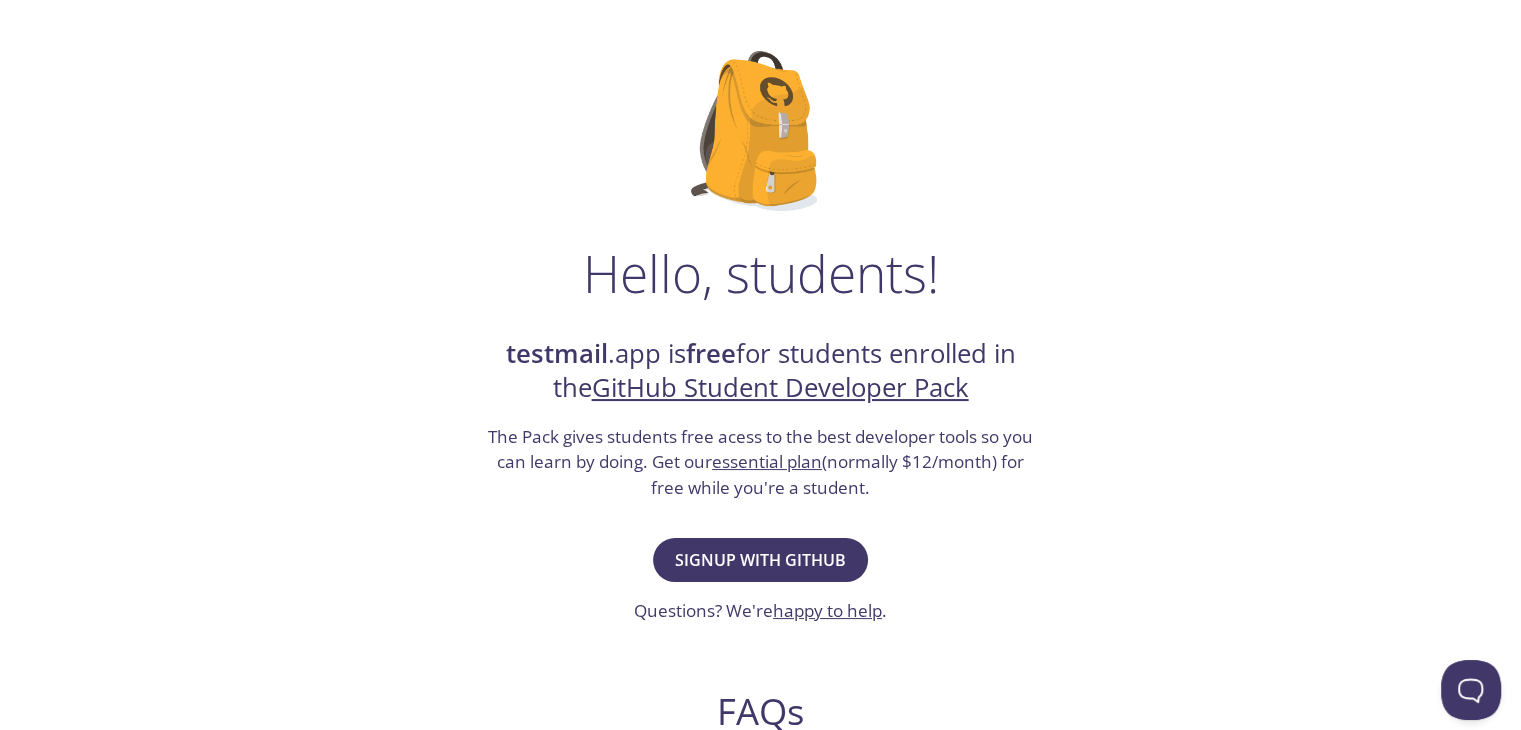 scroll, scrollTop: 100, scrollLeft: 0, axis: vertical 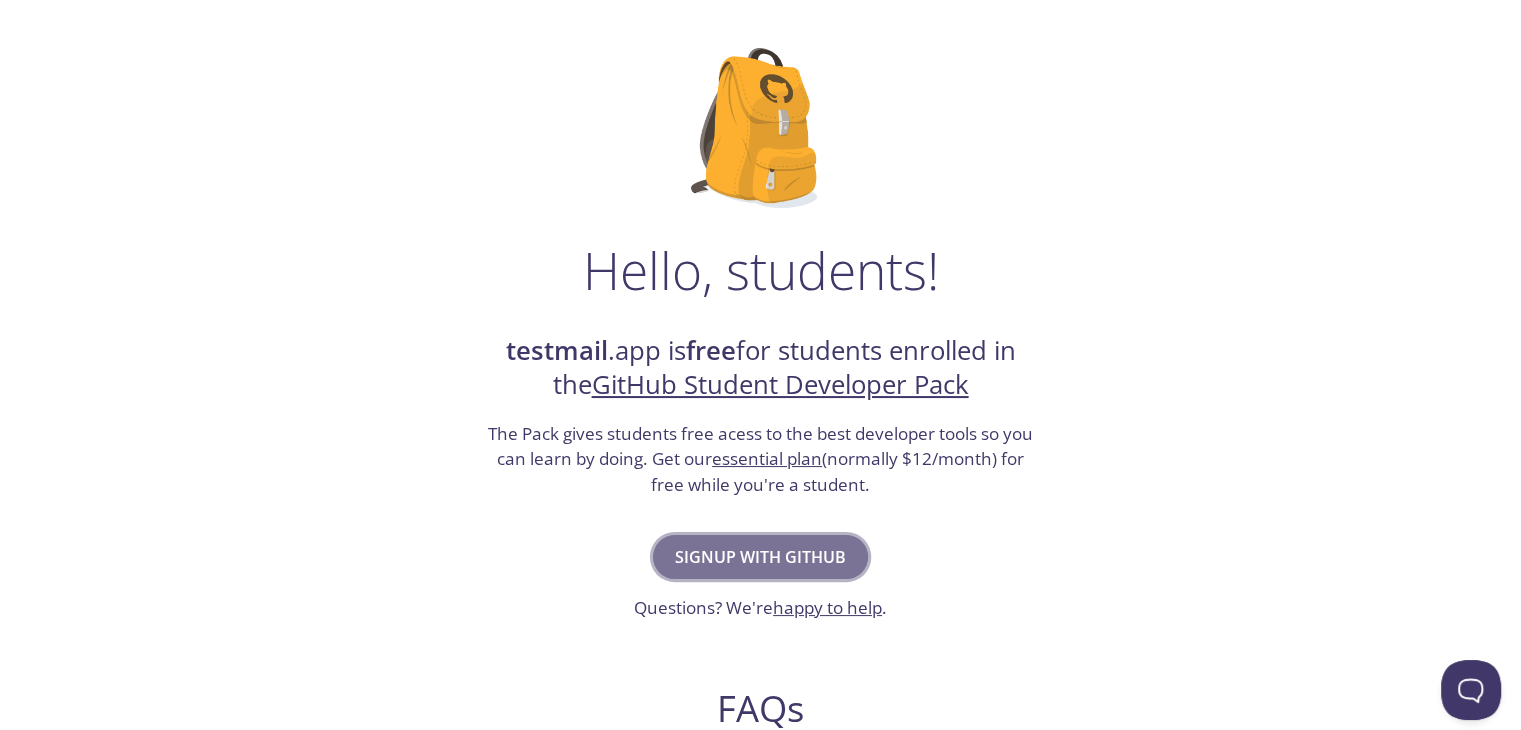 click on "Signup with GitHub" at bounding box center (760, 557) 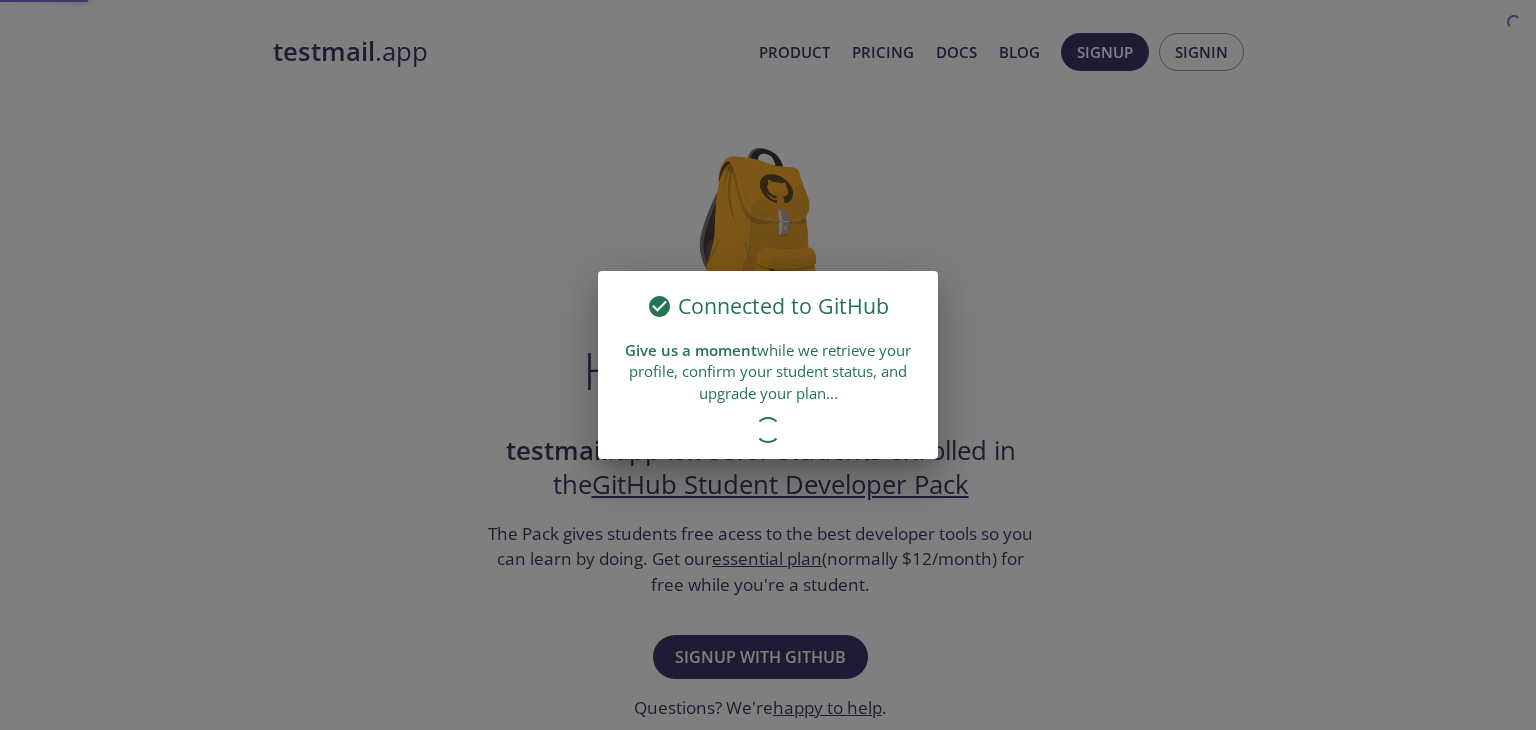 scroll, scrollTop: 0, scrollLeft: 0, axis: both 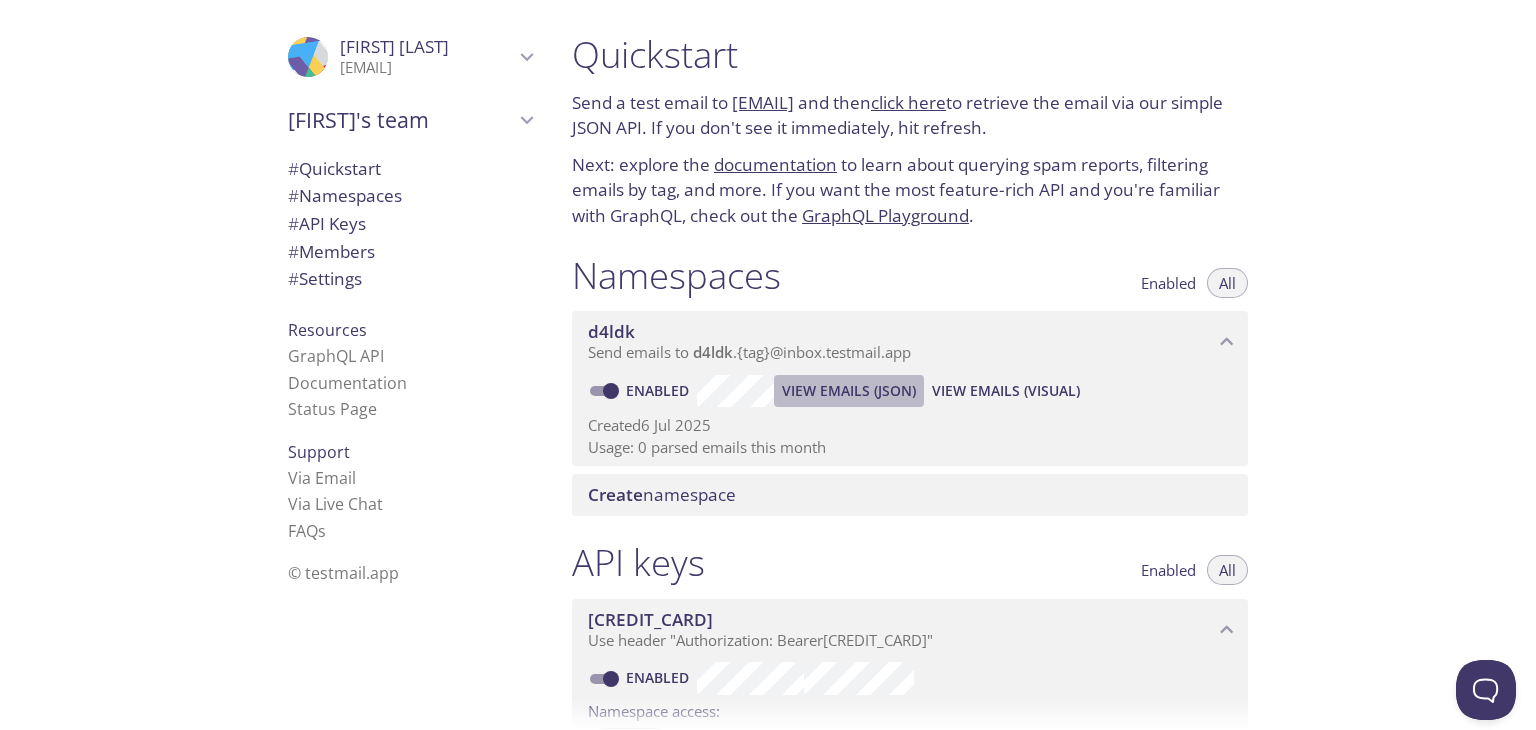 click on "View Emails (JSON)" at bounding box center [849, 391] 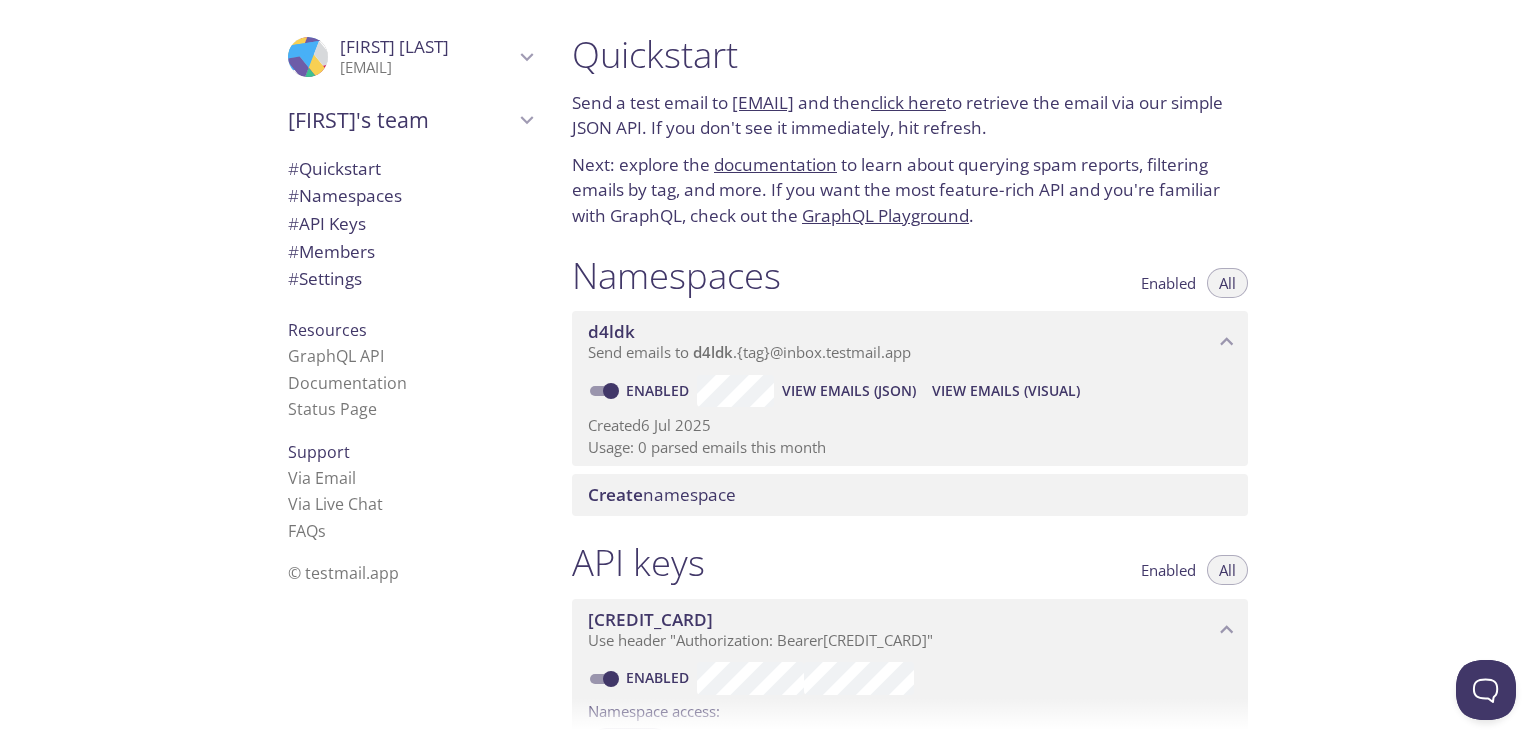 type 